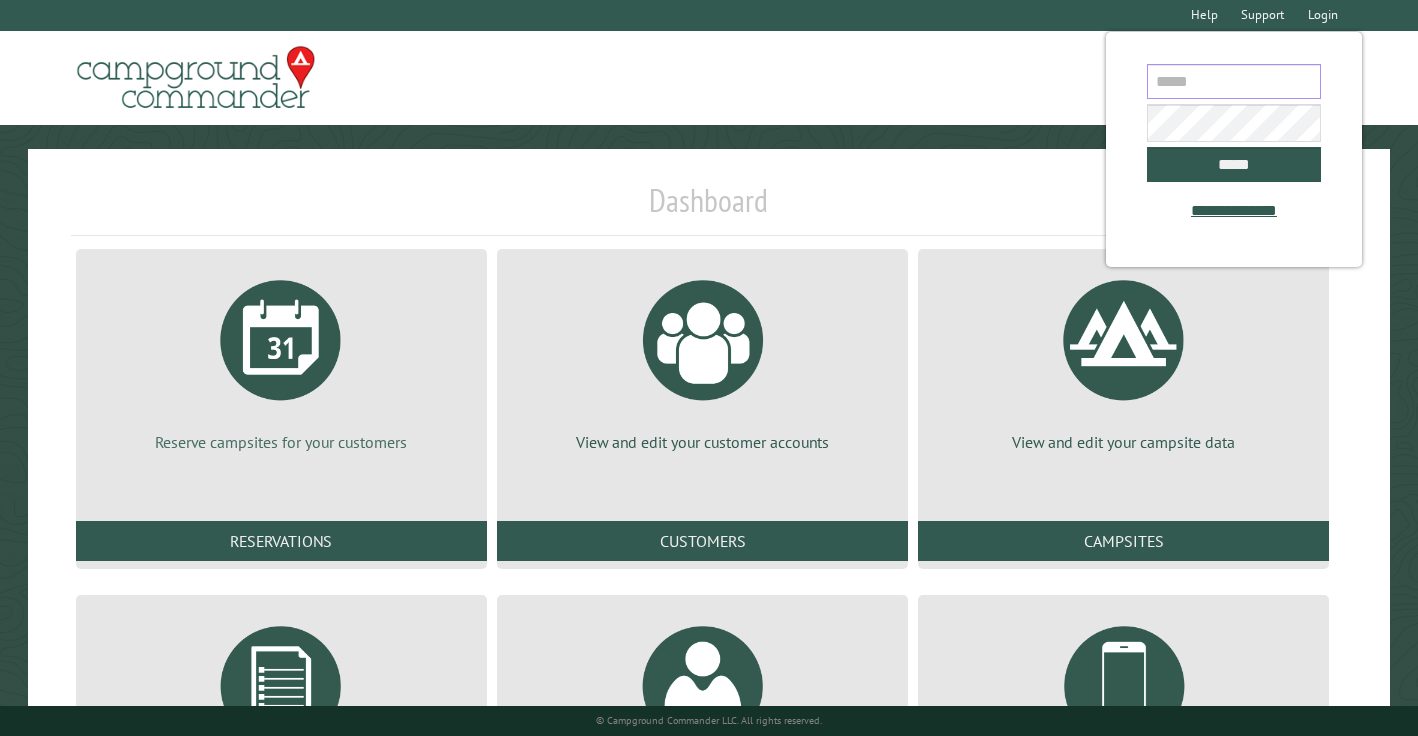 scroll, scrollTop: 0, scrollLeft: 0, axis: both 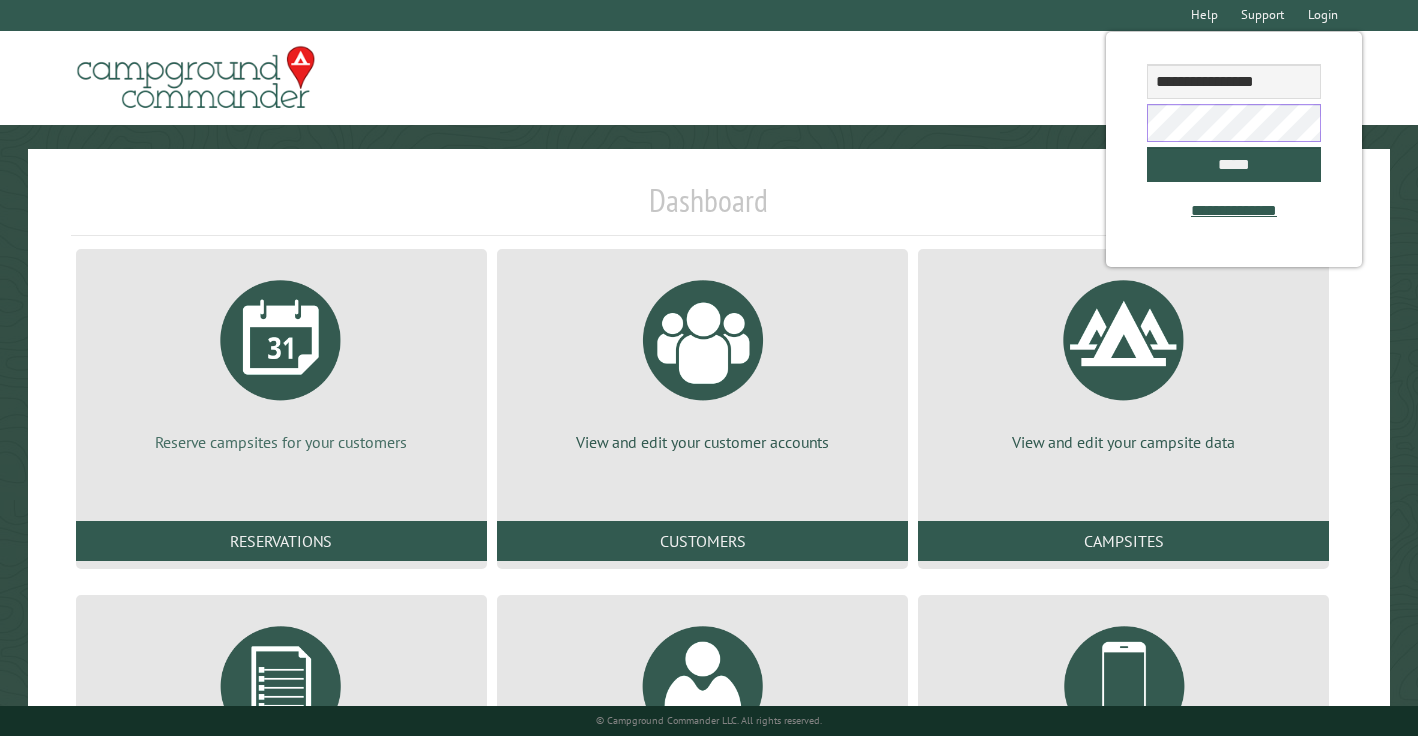 click on "*****" at bounding box center [1233, 164] 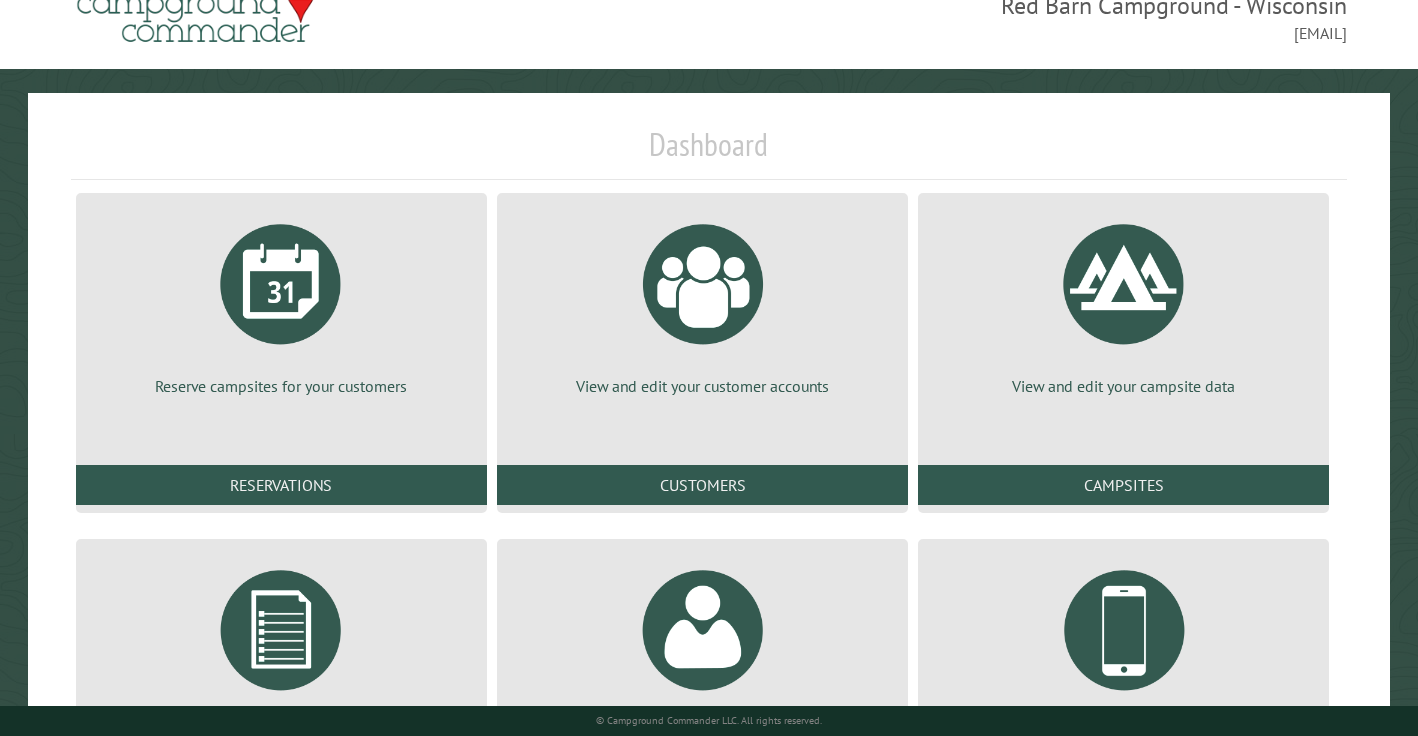 scroll, scrollTop: 103, scrollLeft: 0, axis: vertical 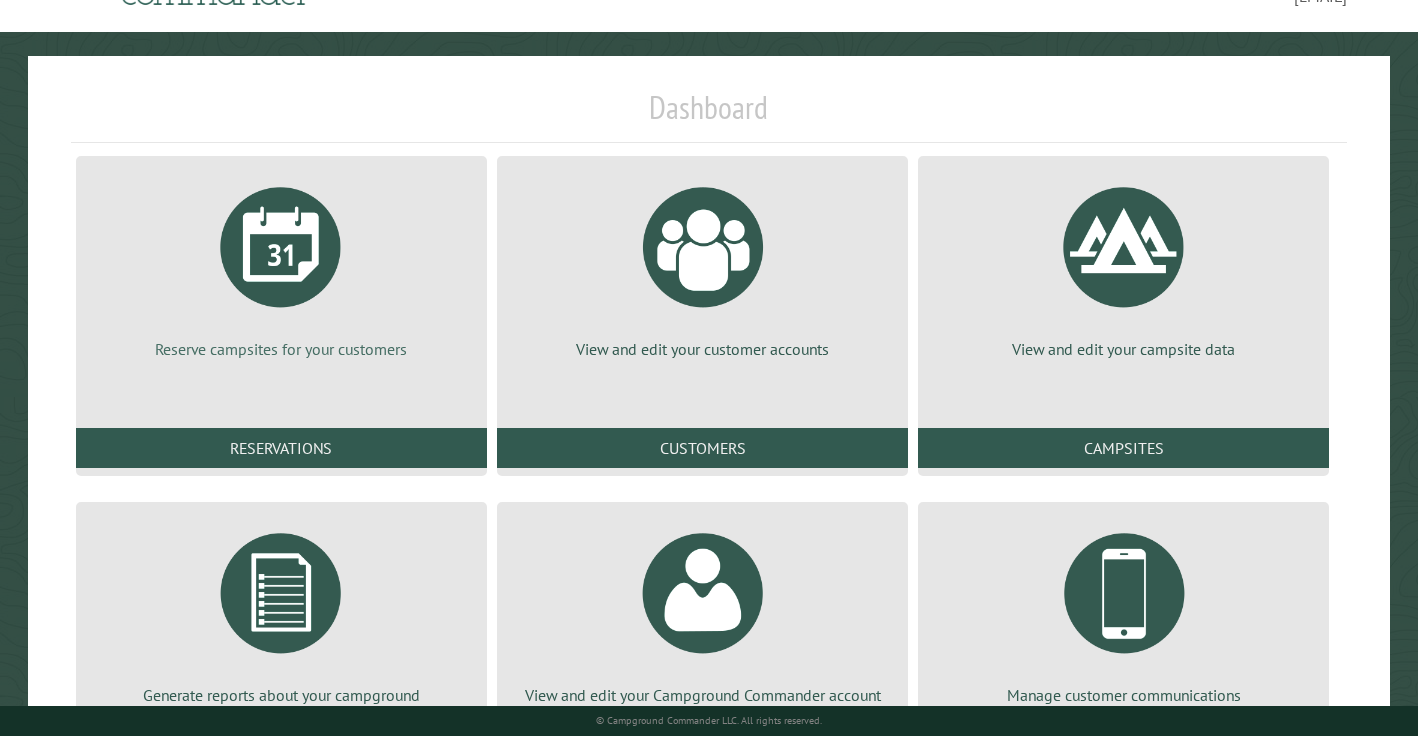 click at bounding box center (281, 247) 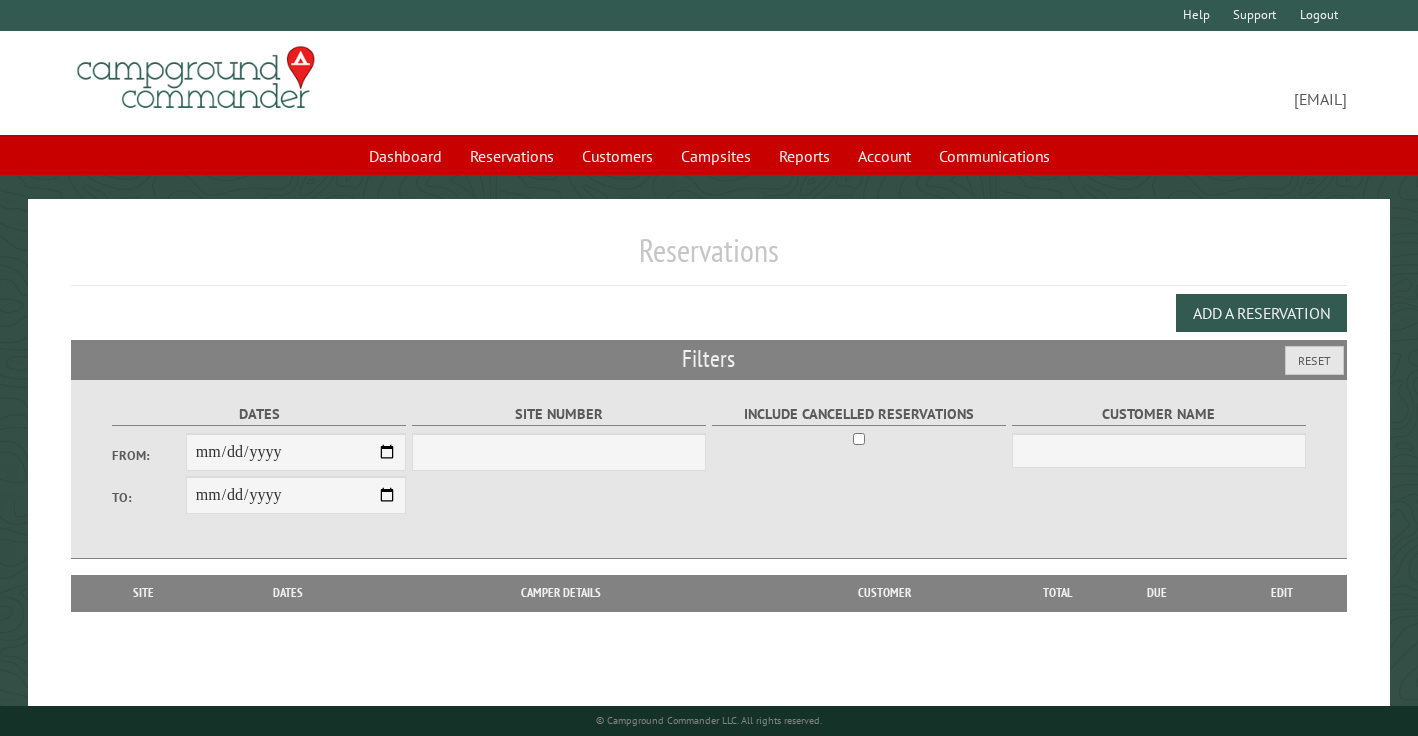scroll, scrollTop: 0, scrollLeft: 0, axis: both 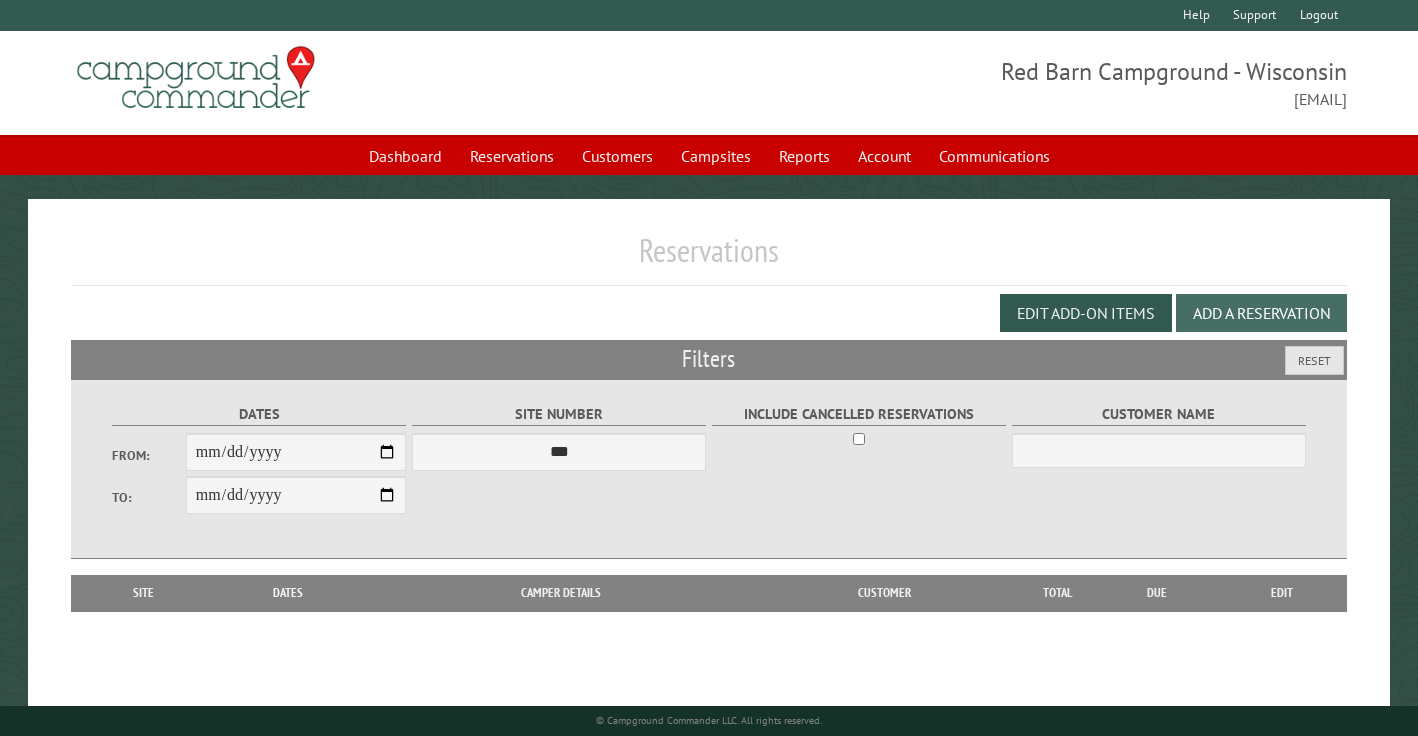 click on "Add a Reservation" at bounding box center (1261, 313) 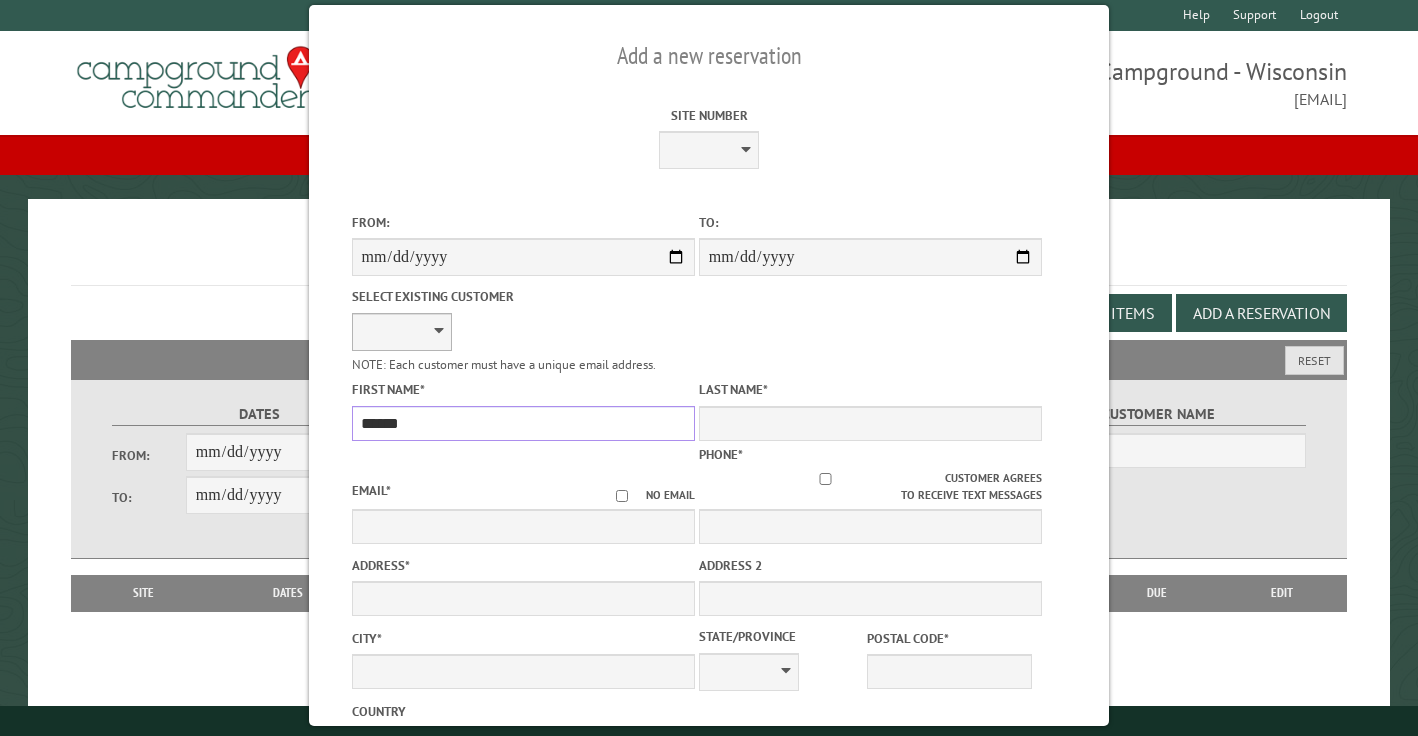 type on "******" 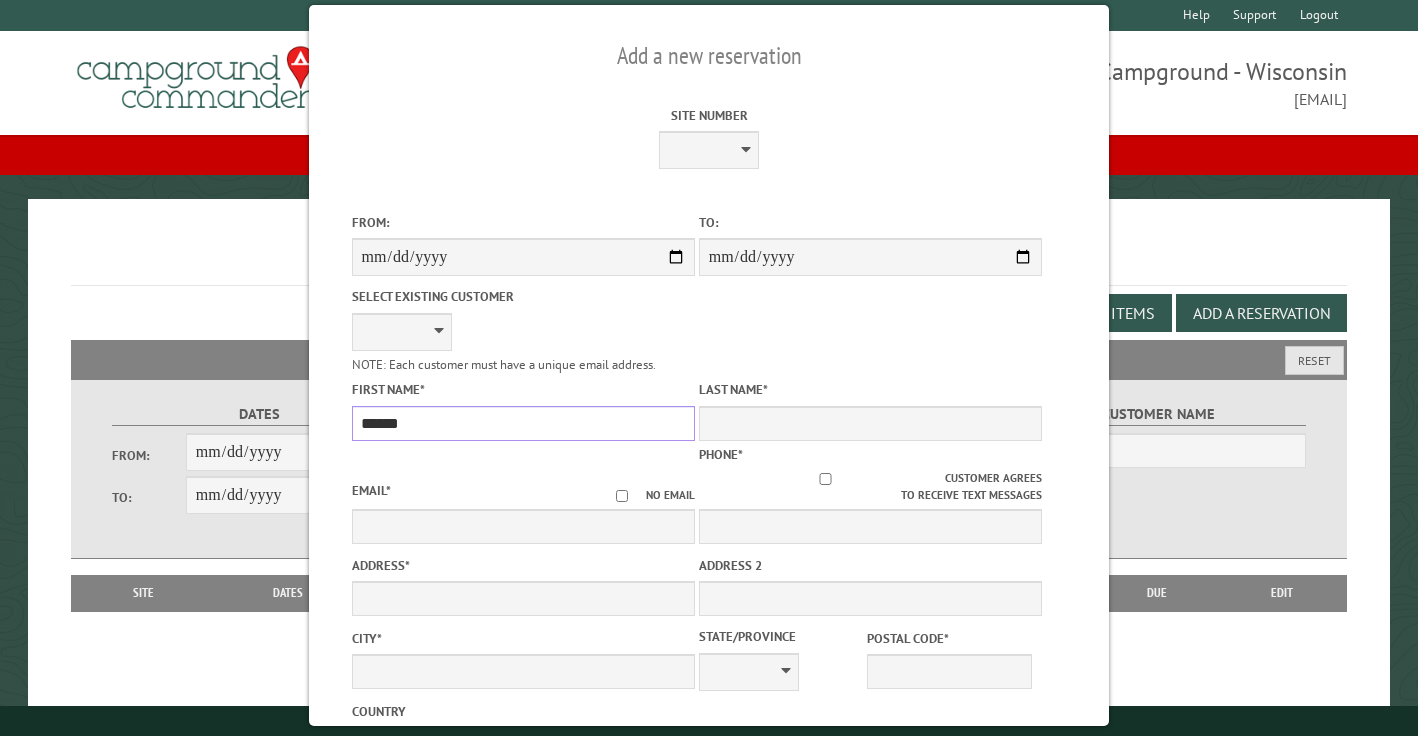 click on "******" at bounding box center (523, 423) 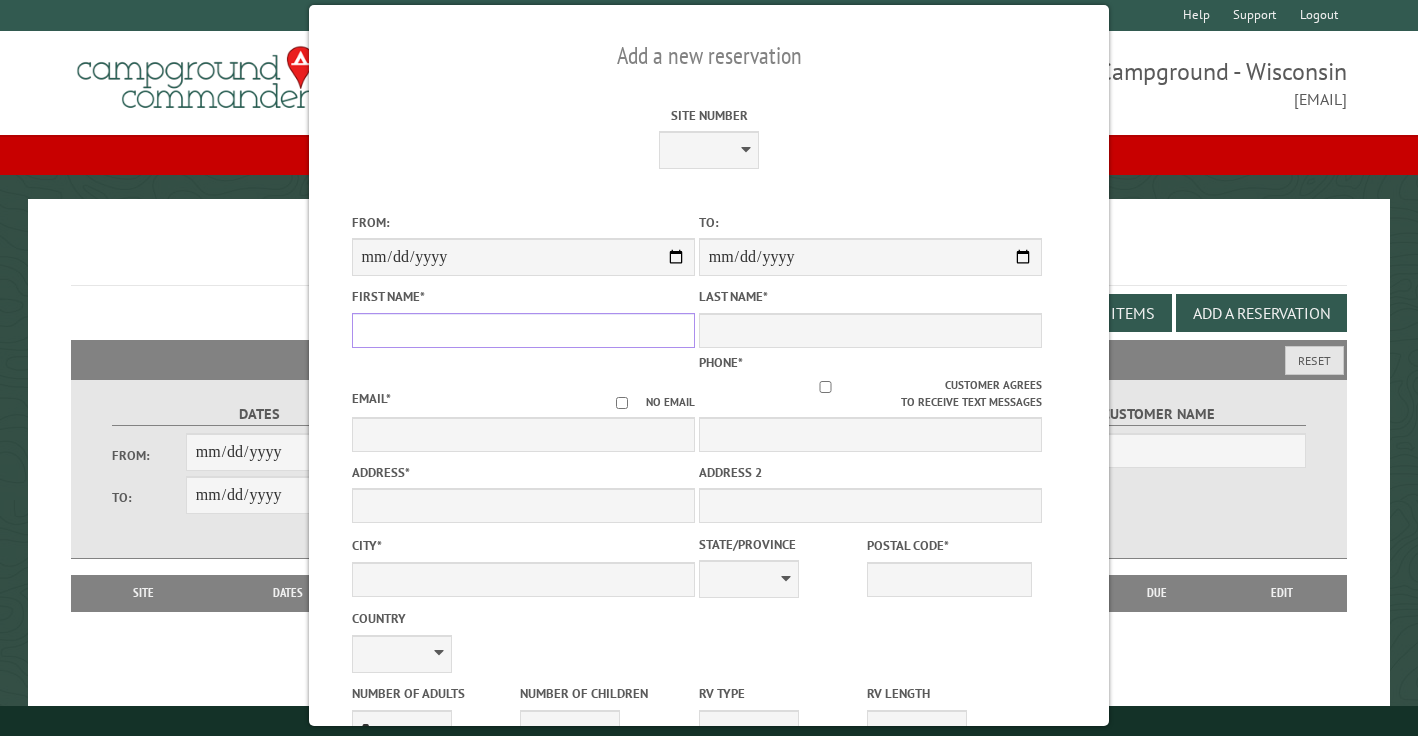 type 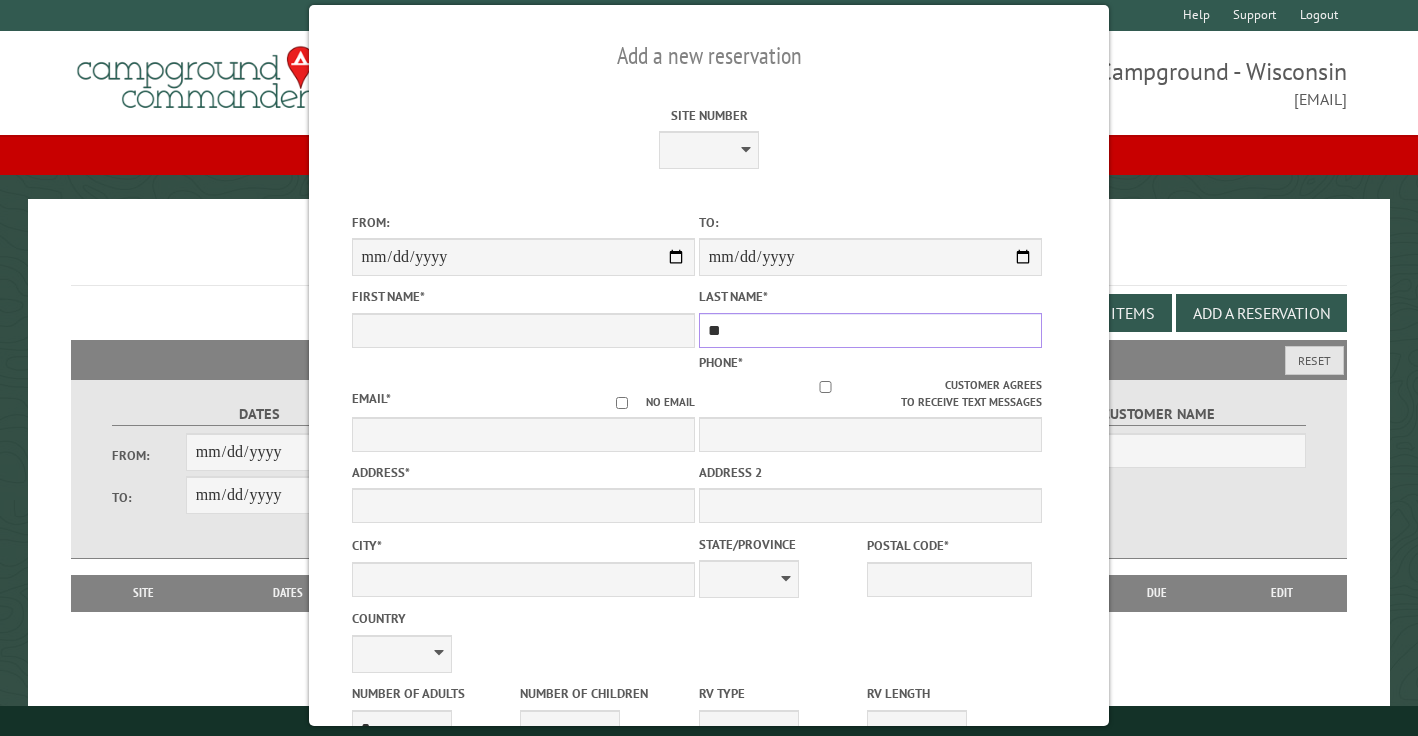 type on "*" 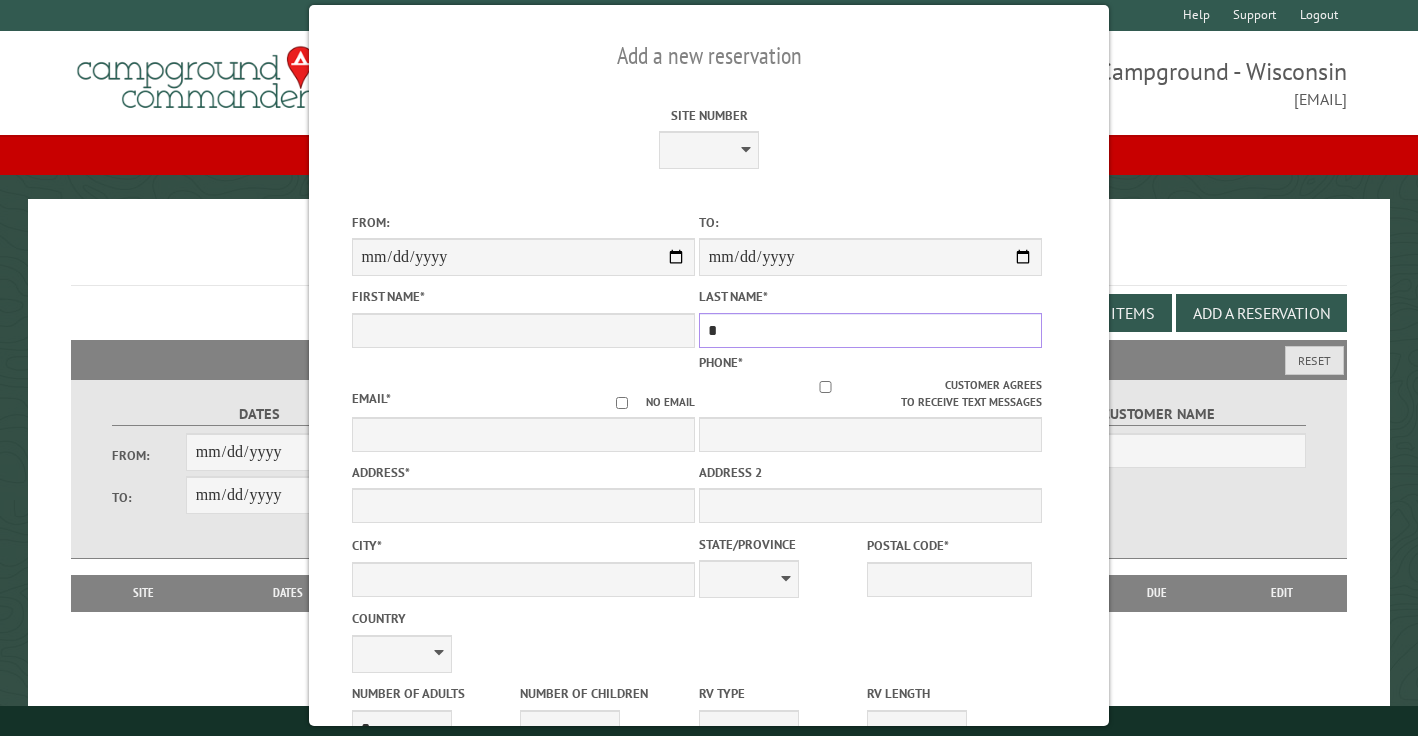 type 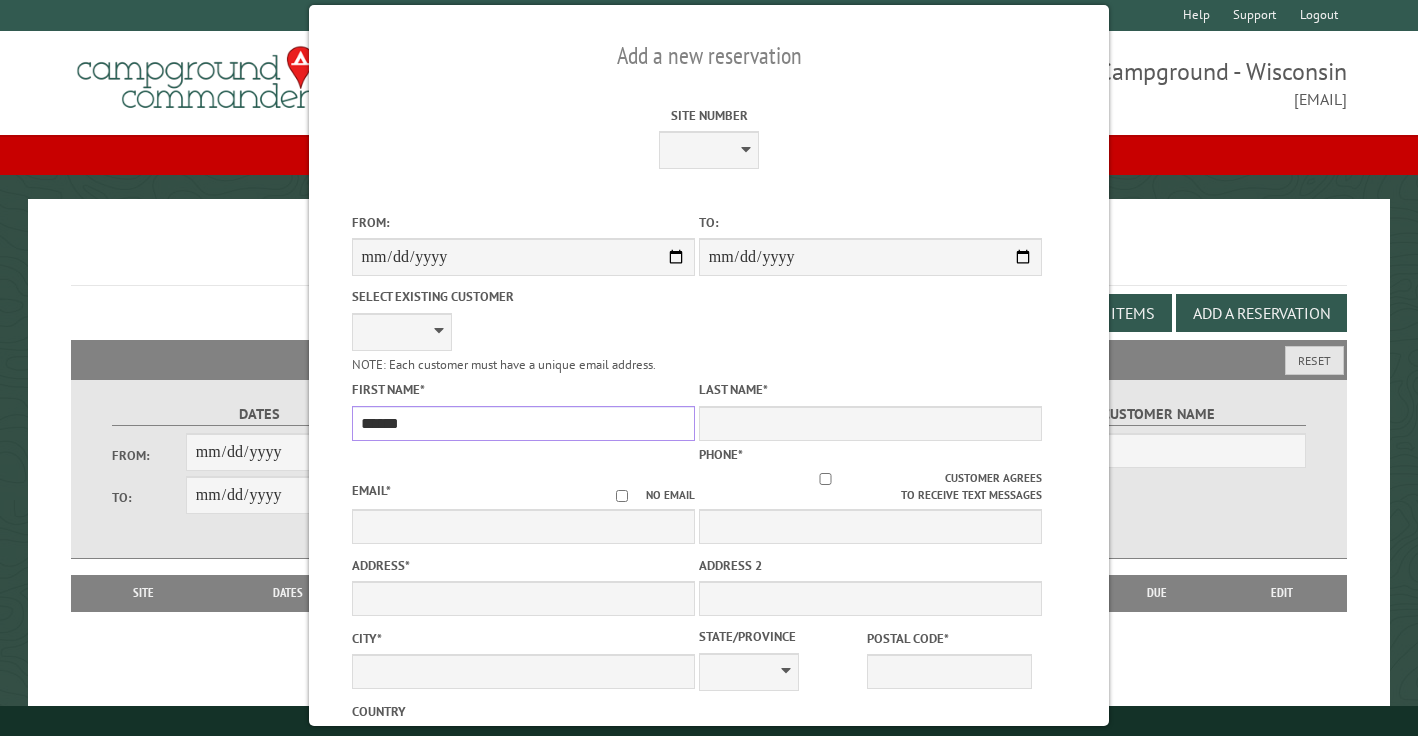 type on "******" 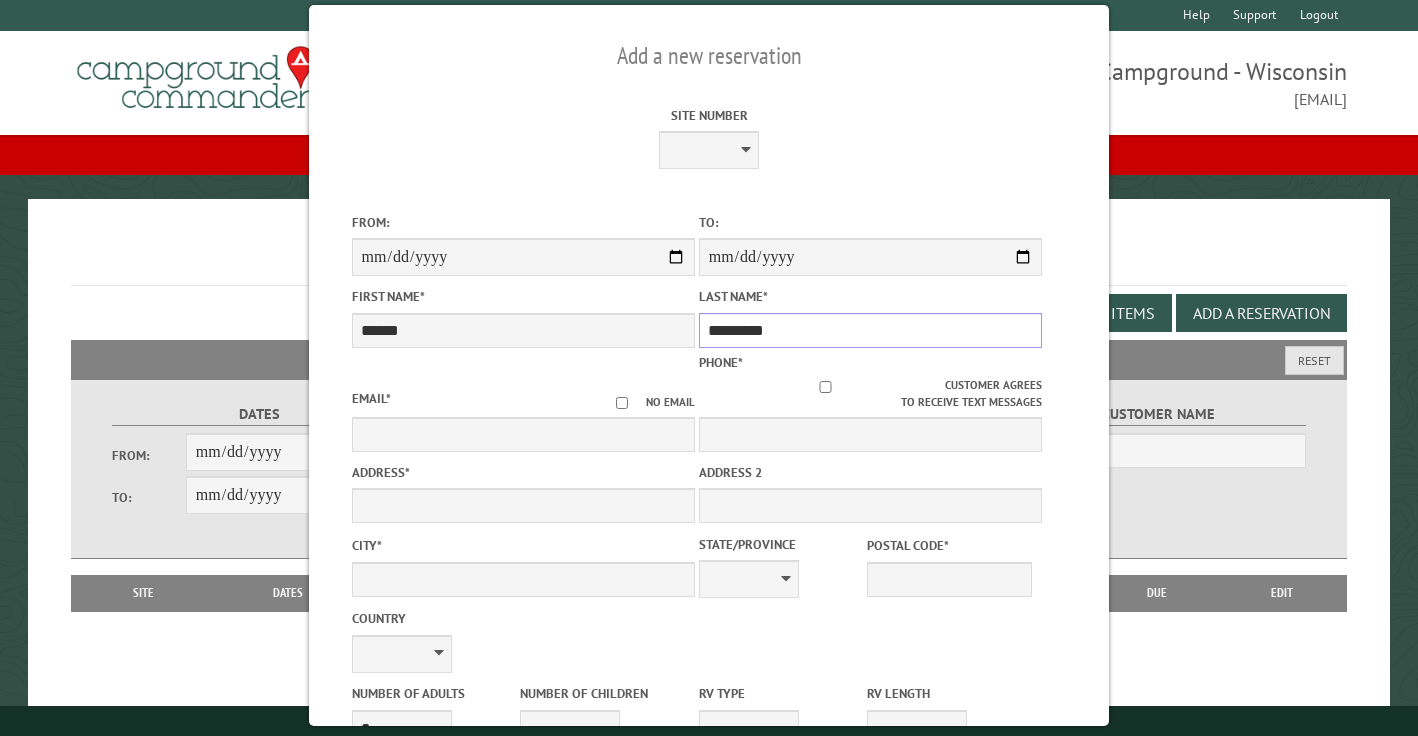 type on "*********" 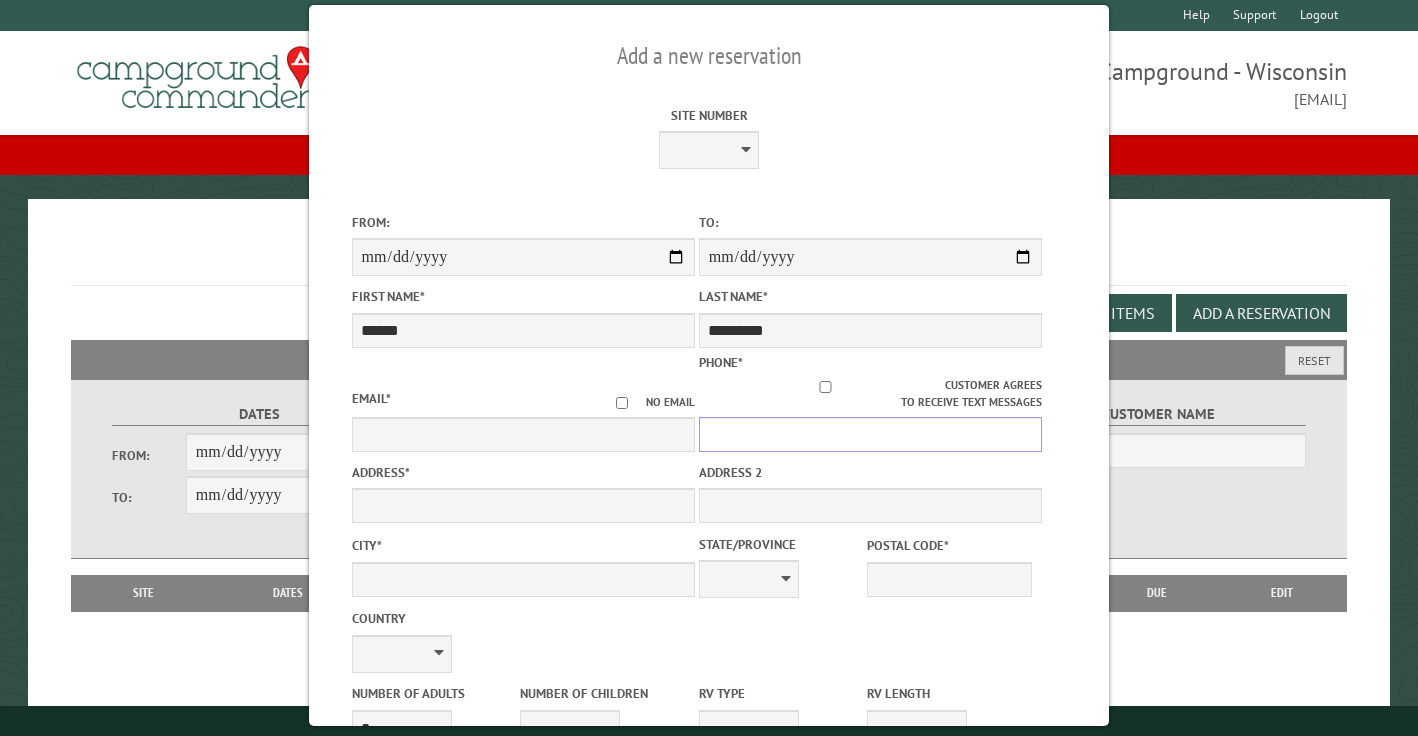 click on "Phone *" at bounding box center [870, 434] 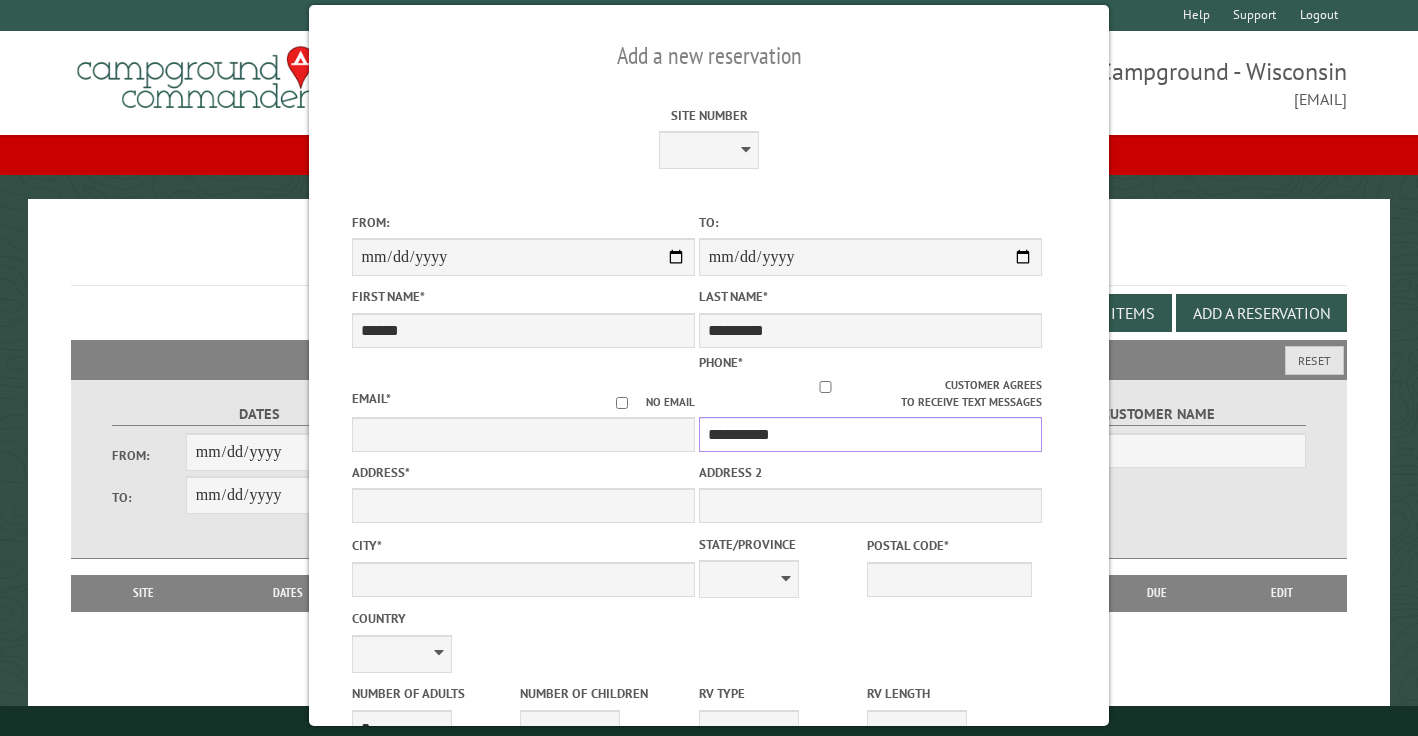 type on "**********" 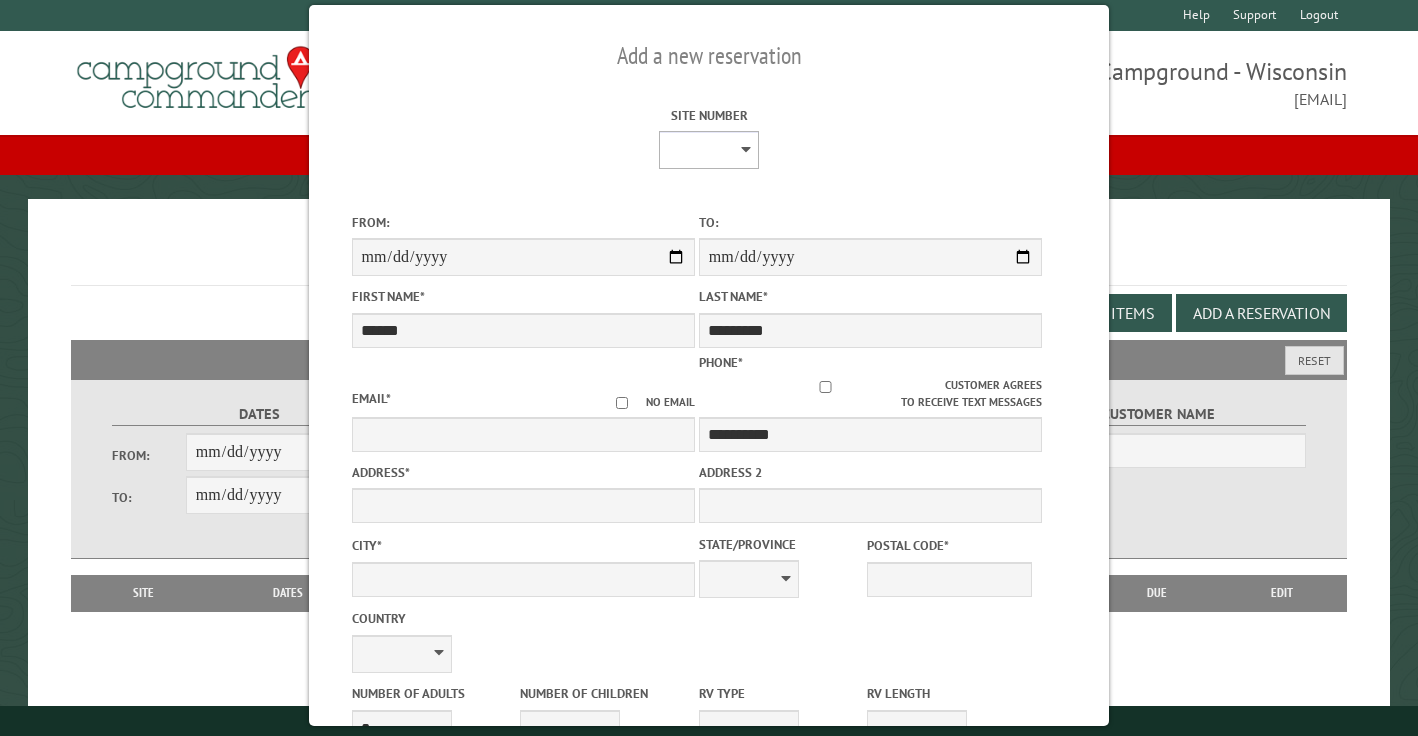 select on "*" 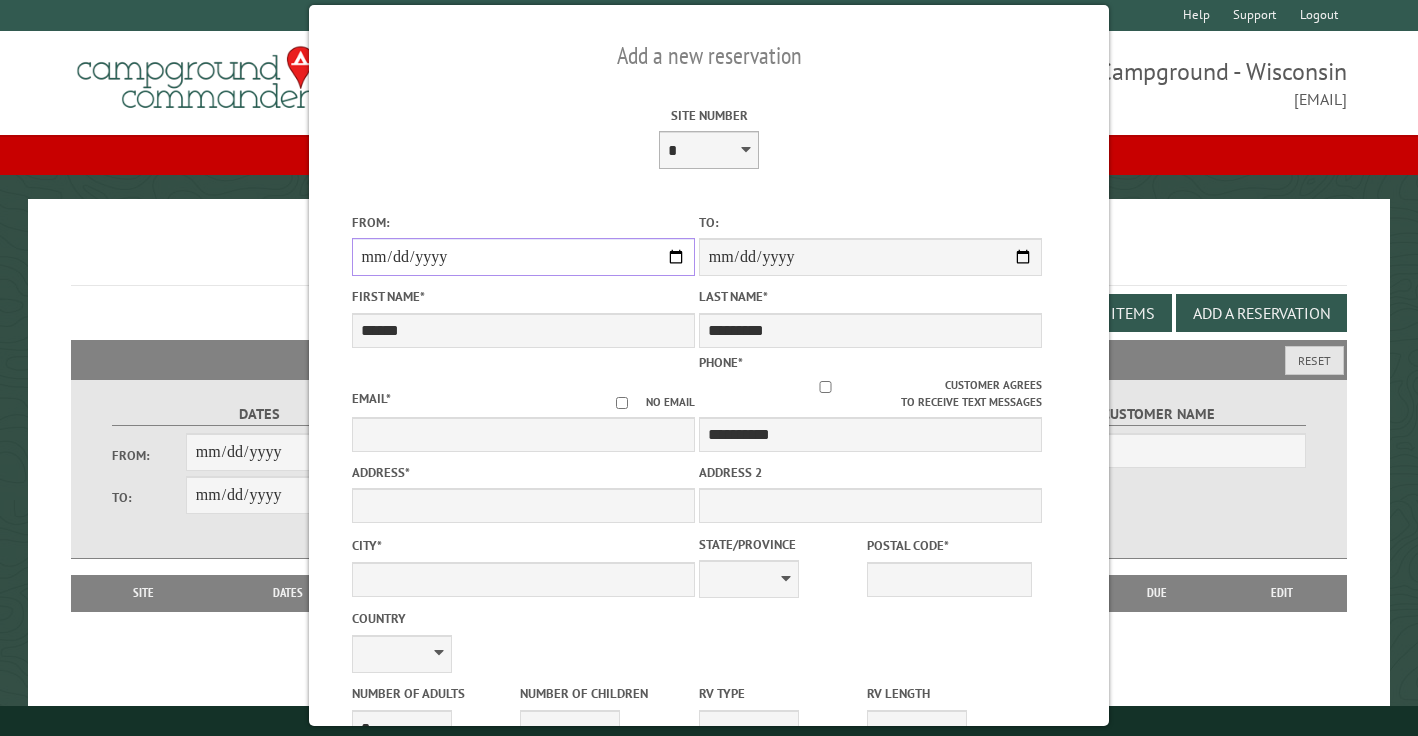 type on "**********" 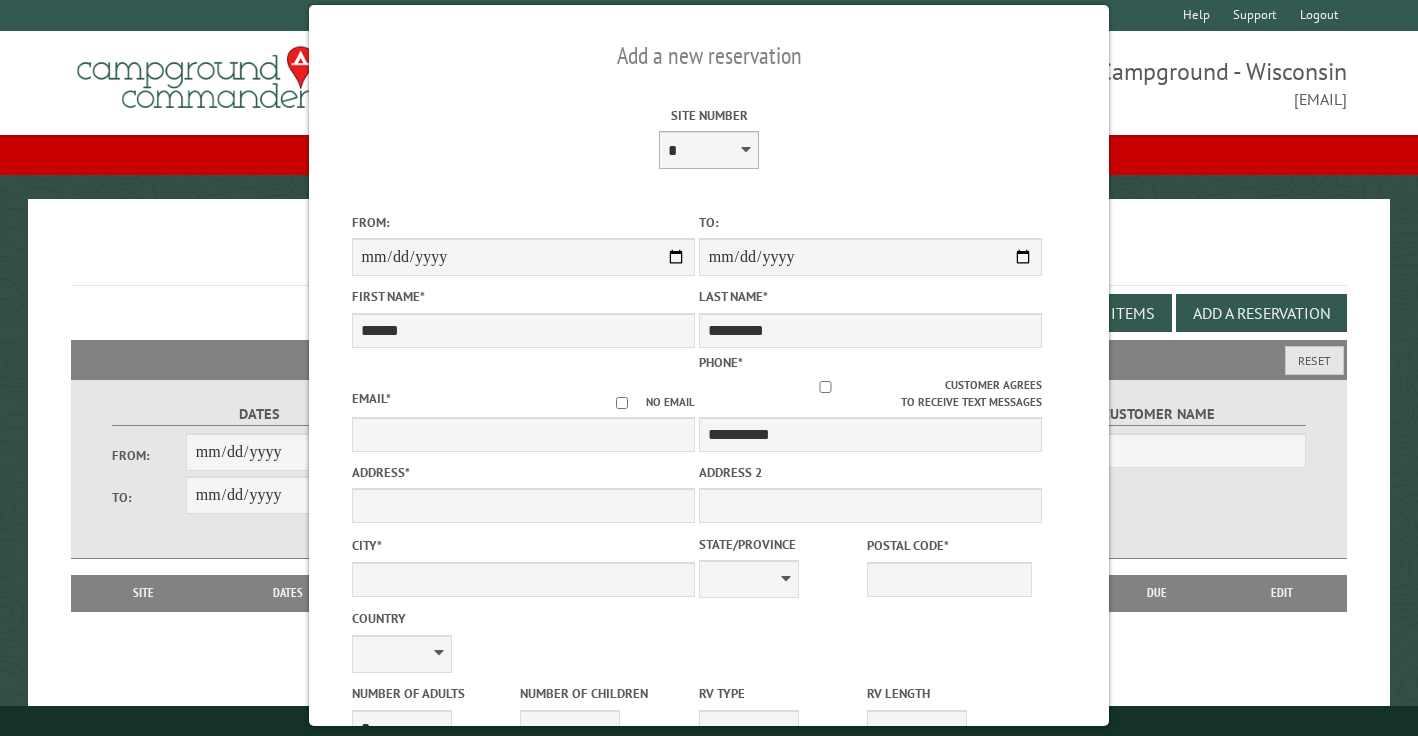 type on "**********" 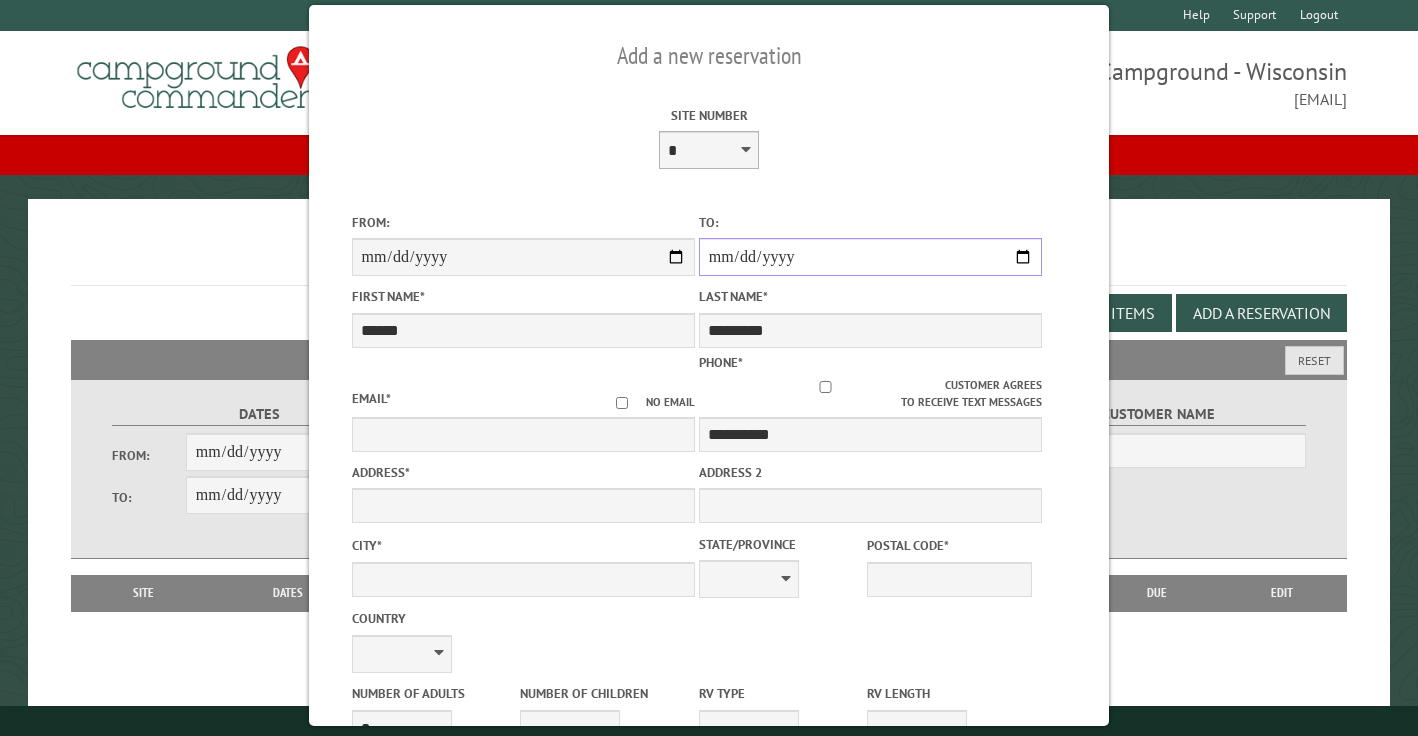 type on "*****" 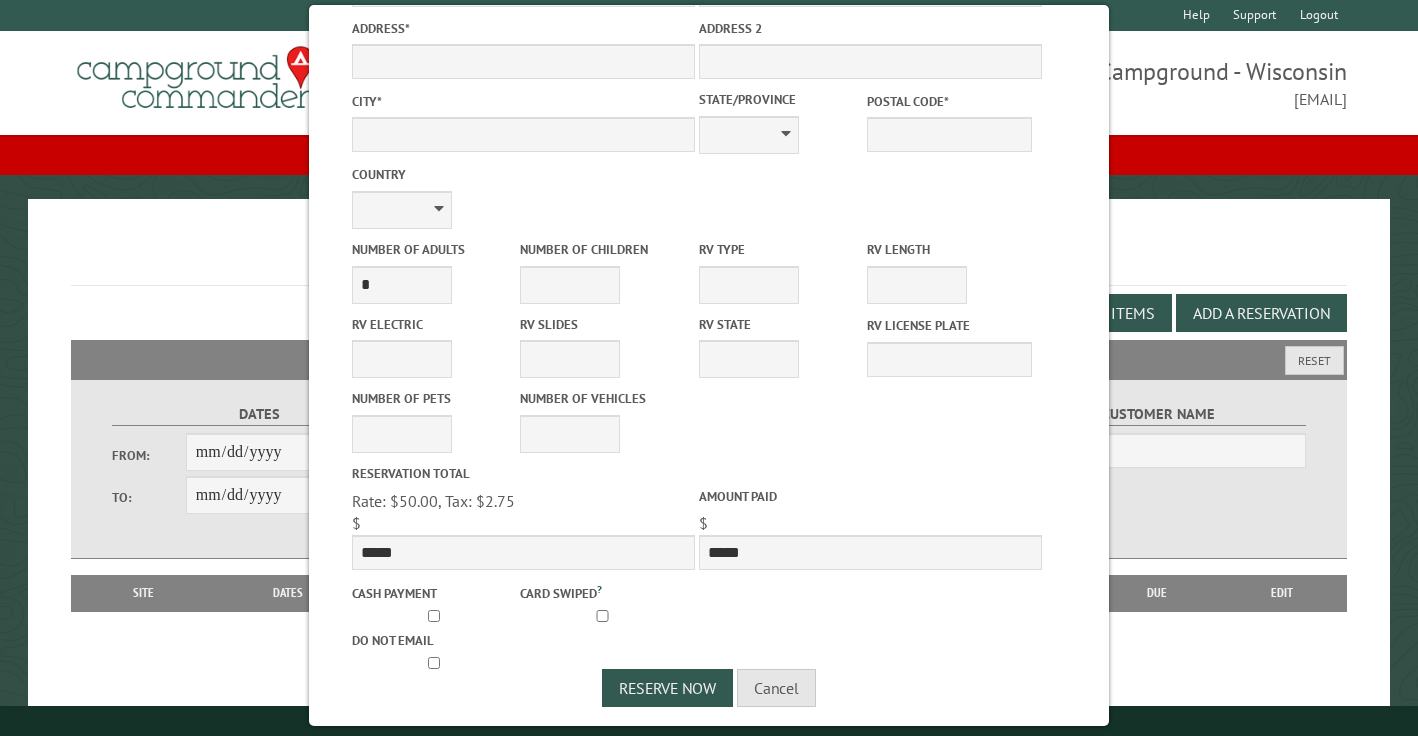 scroll, scrollTop: 493, scrollLeft: 0, axis: vertical 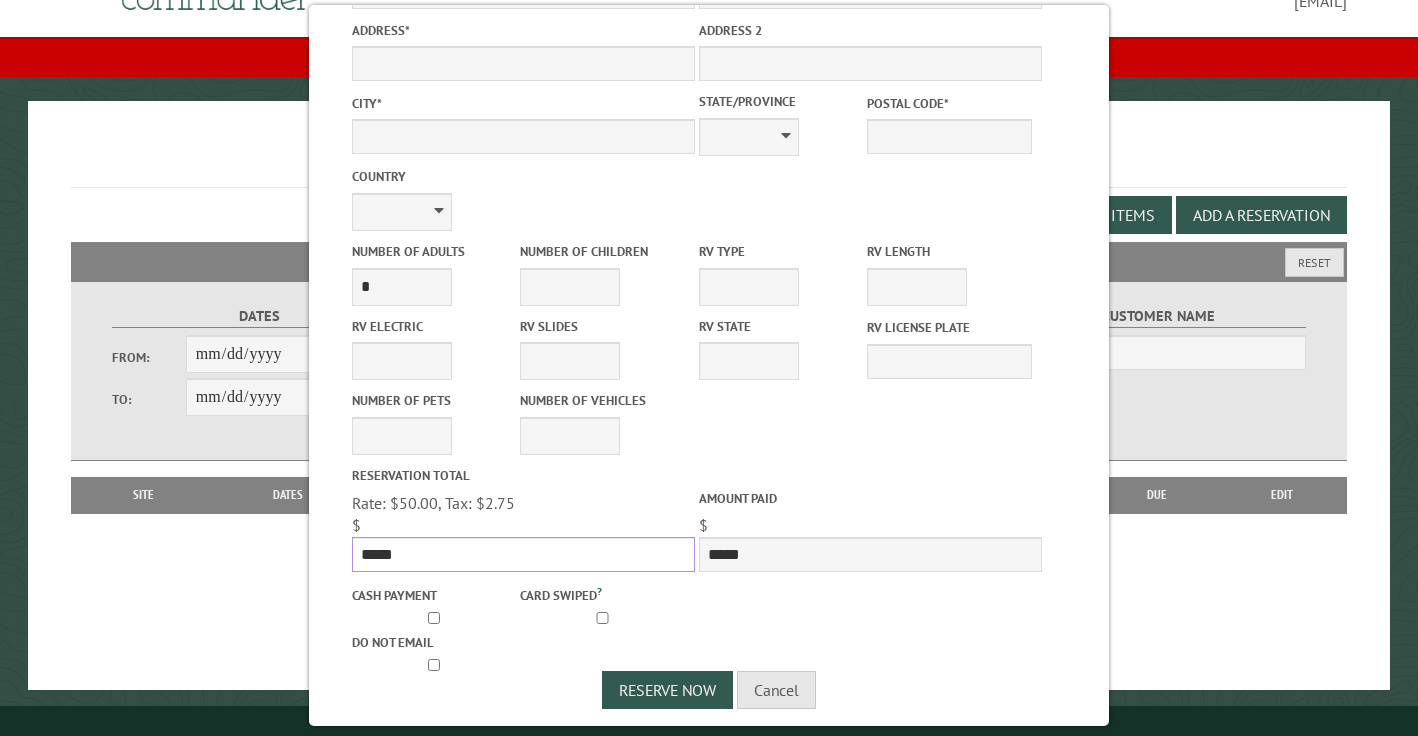drag, startPoint x: 448, startPoint y: 539, endPoint x: 160, endPoint y: 505, distance: 290 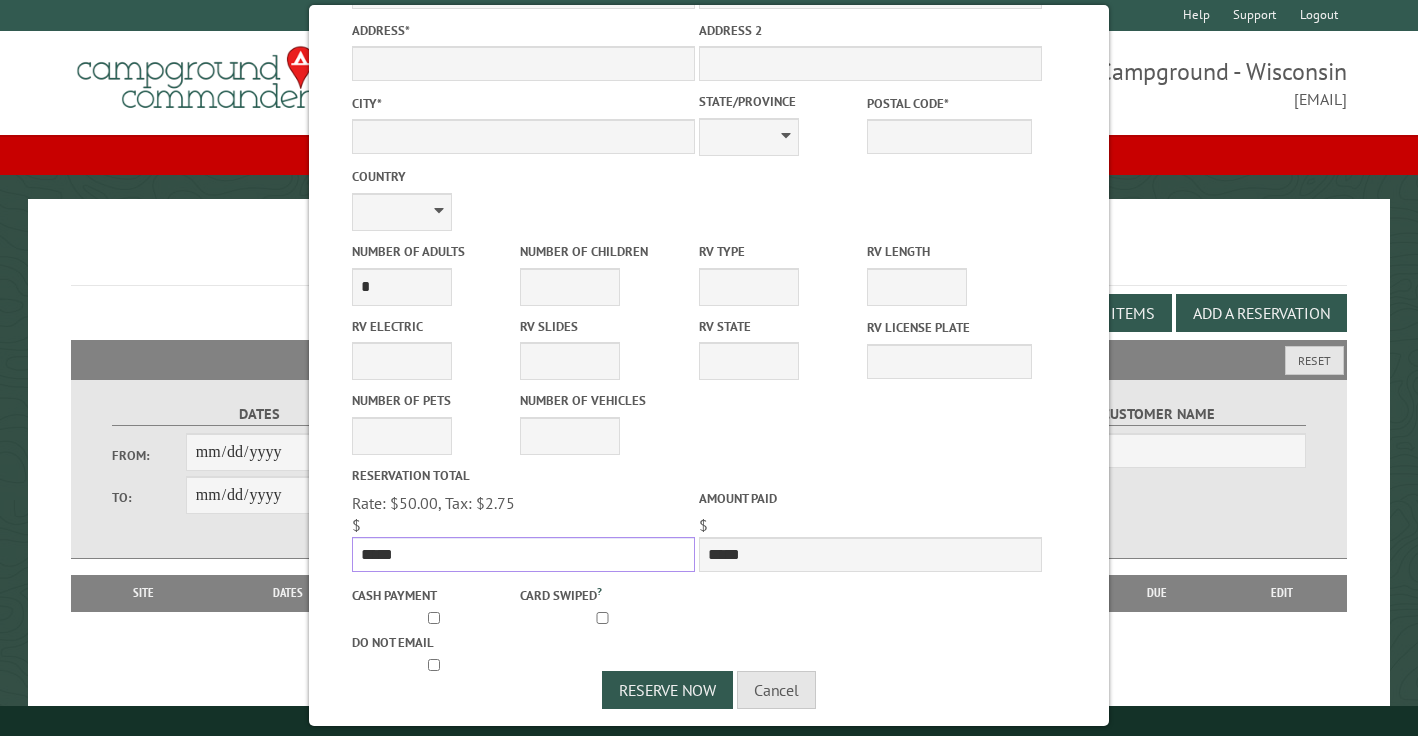 scroll, scrollTop: 0, scrollLeft: 0, axis: both 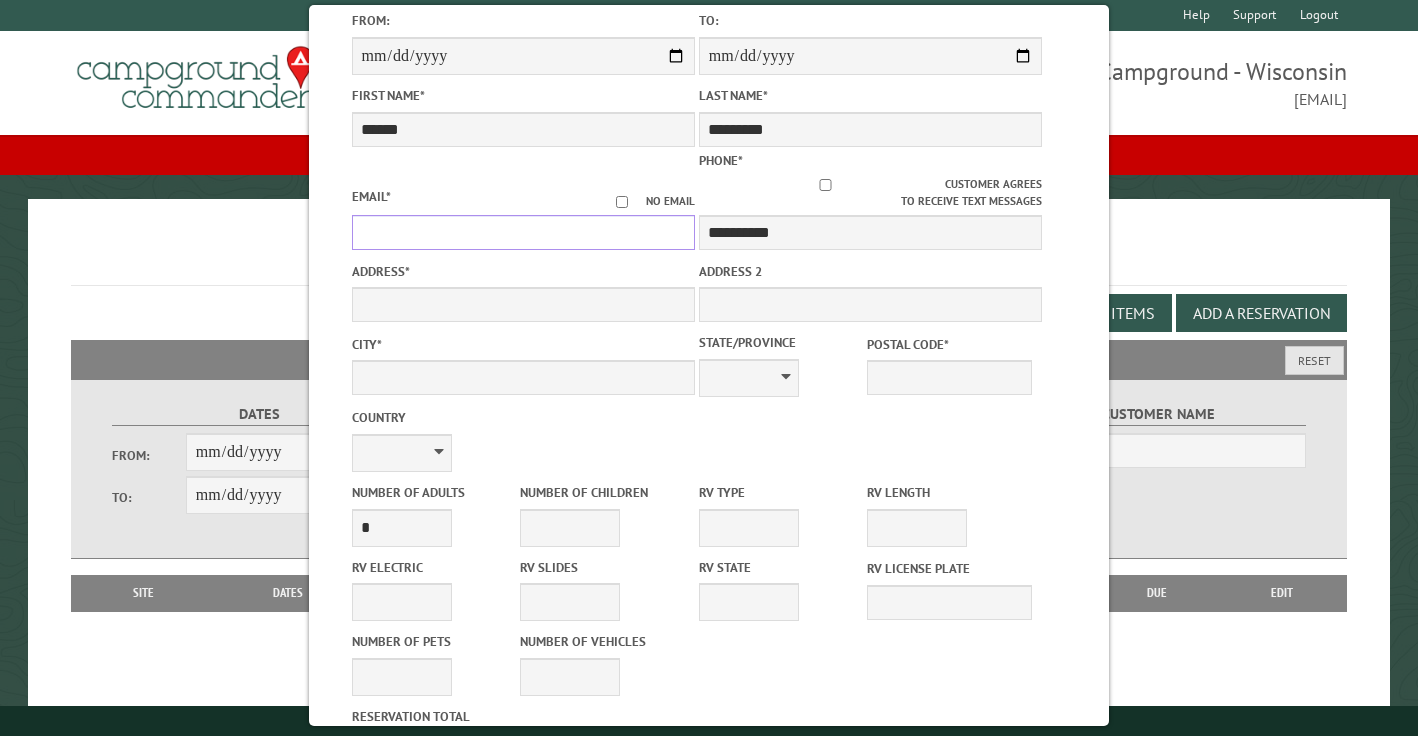 click on "Email *" at bounding box center (523, 232) 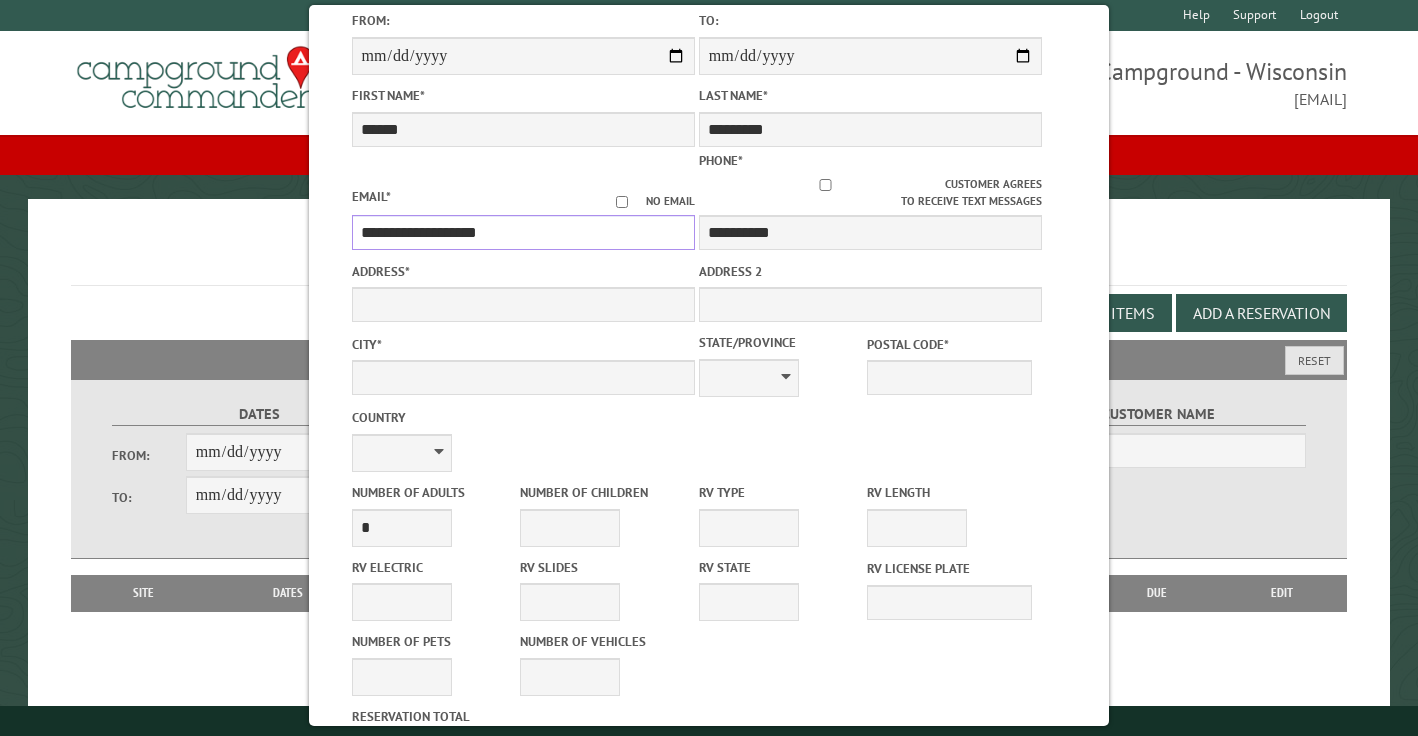 type on "**********" 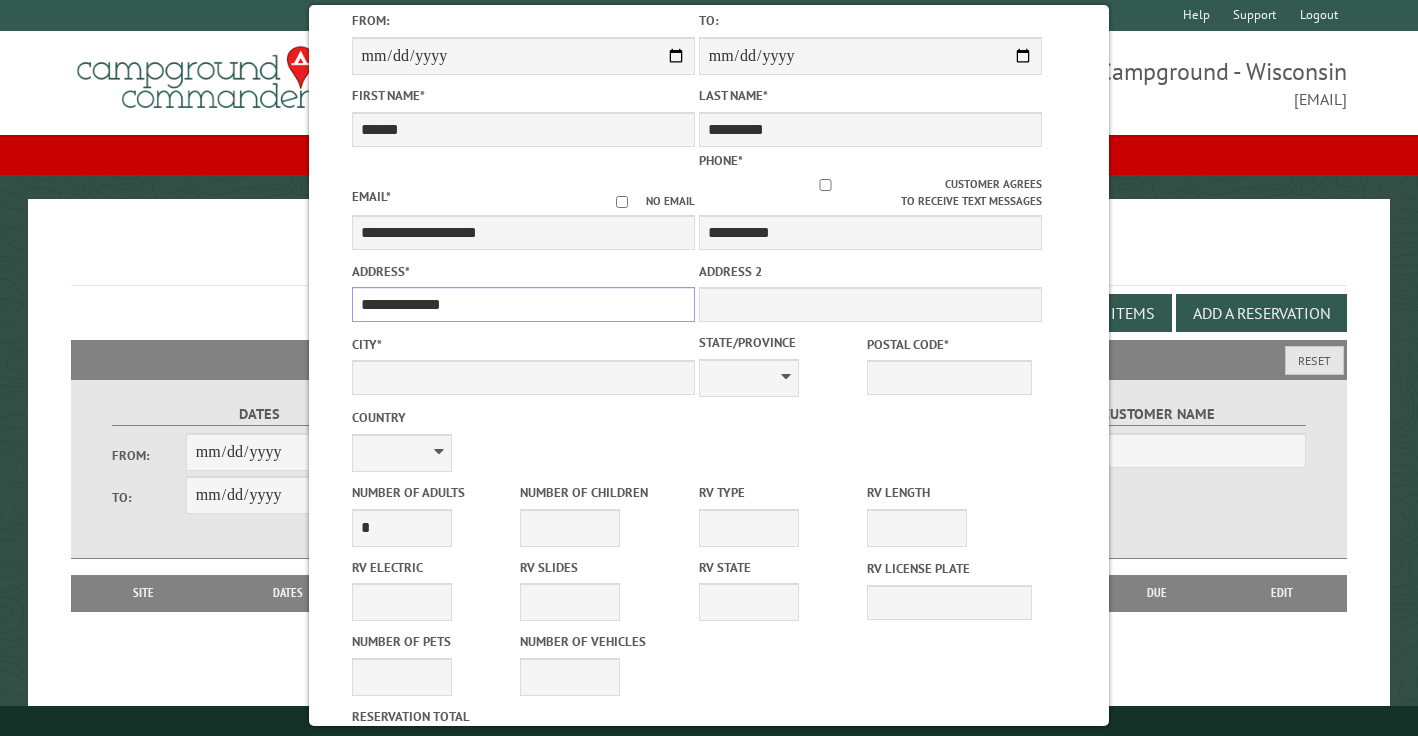 type on "**********" 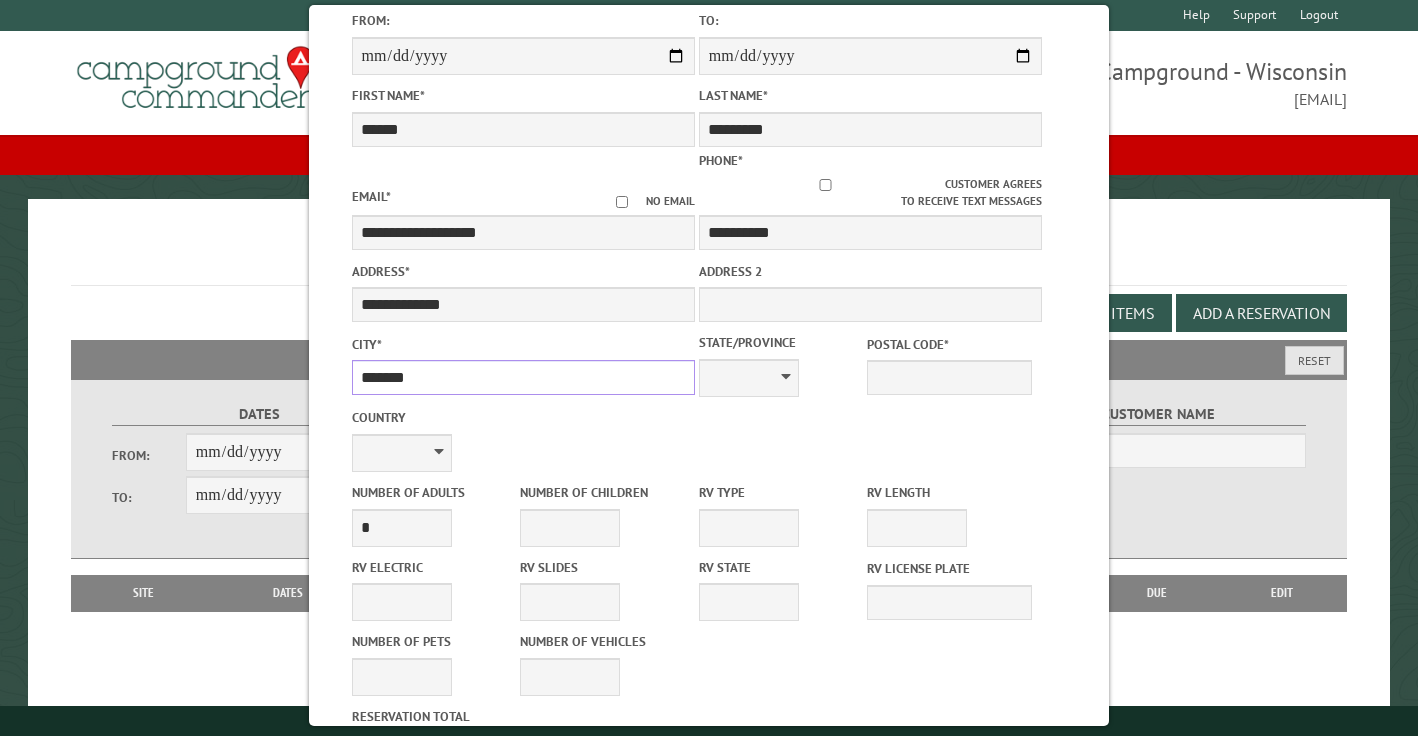 type on "*******" 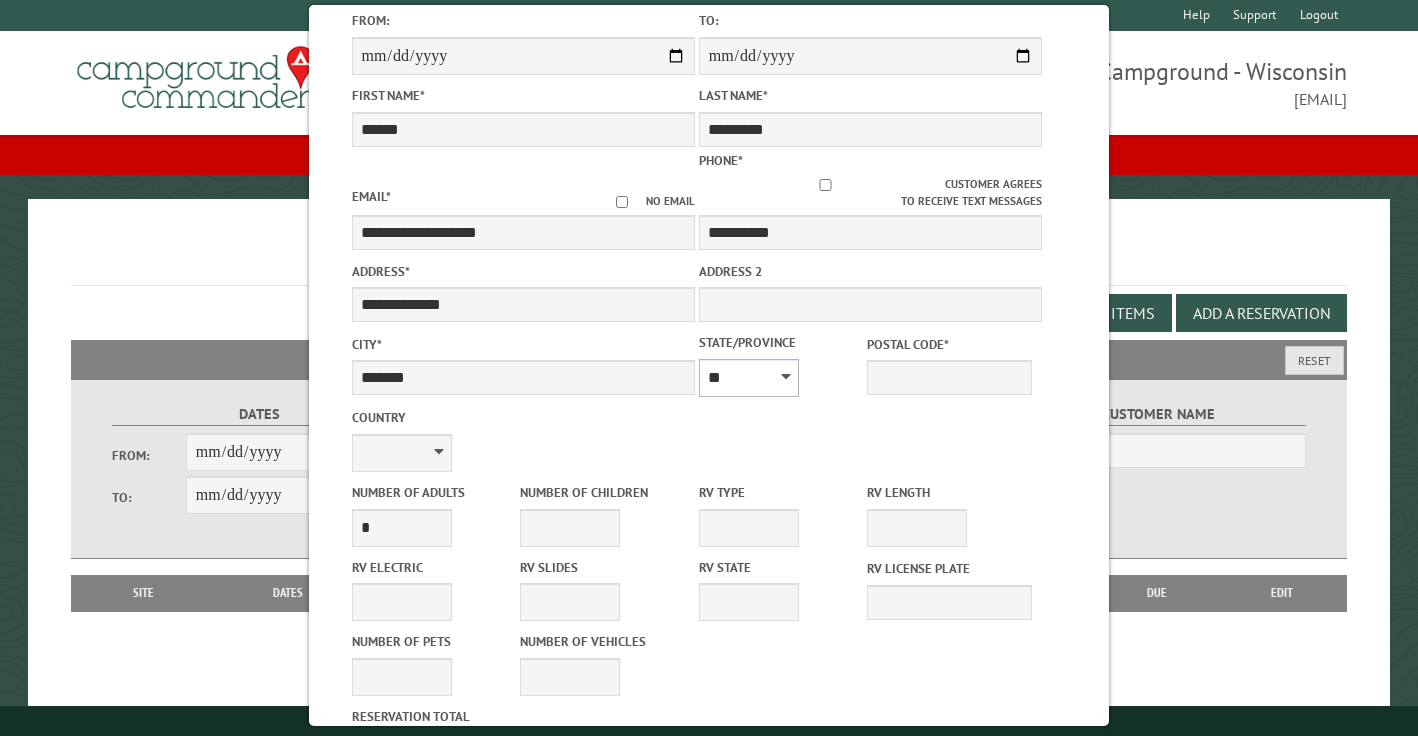 select on "**" 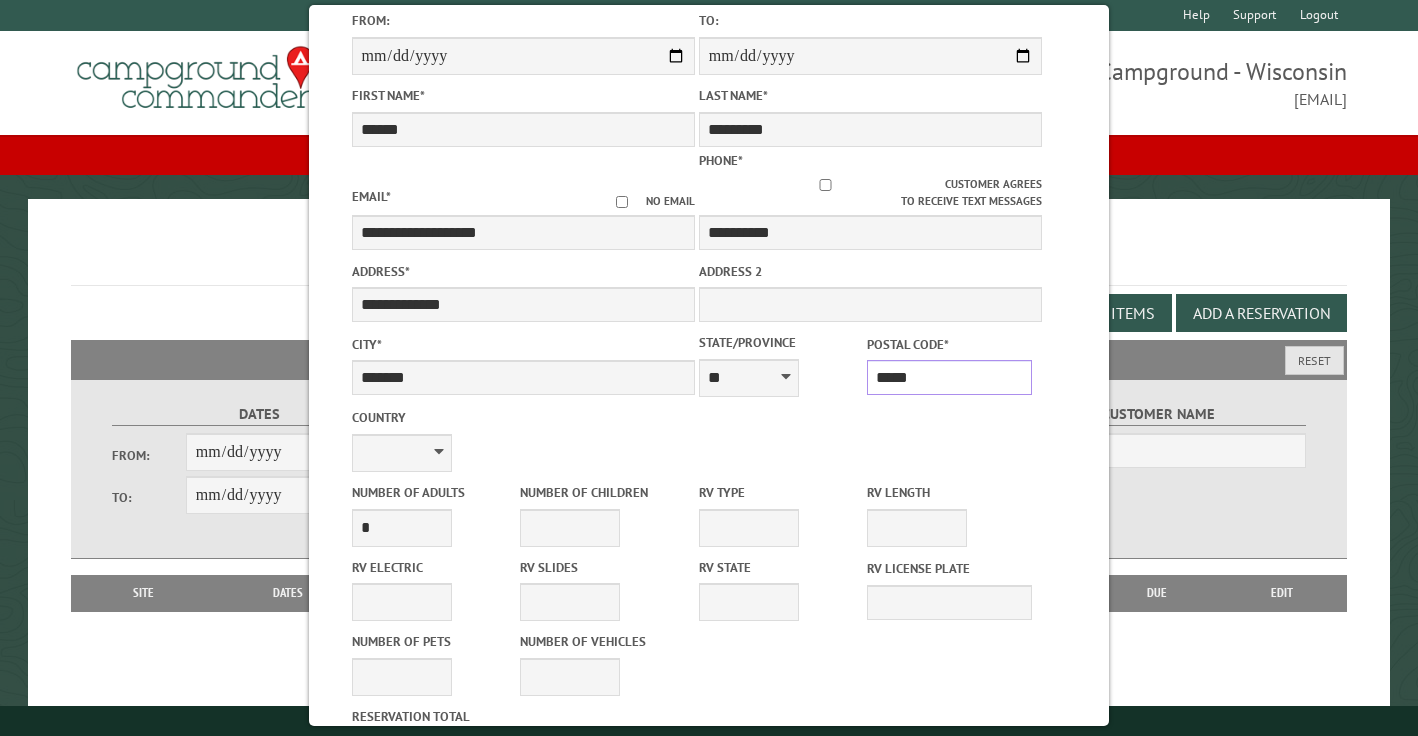type on "*****" 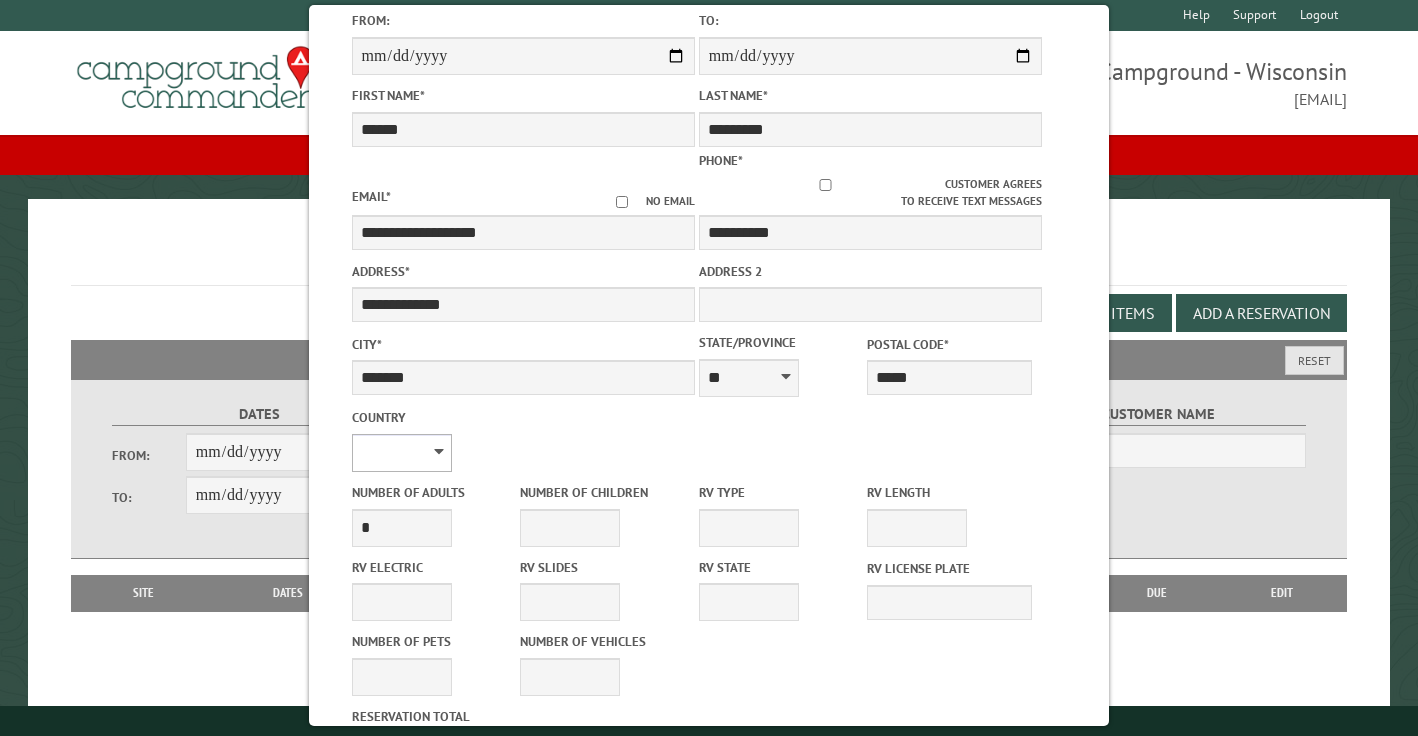 select on "**" 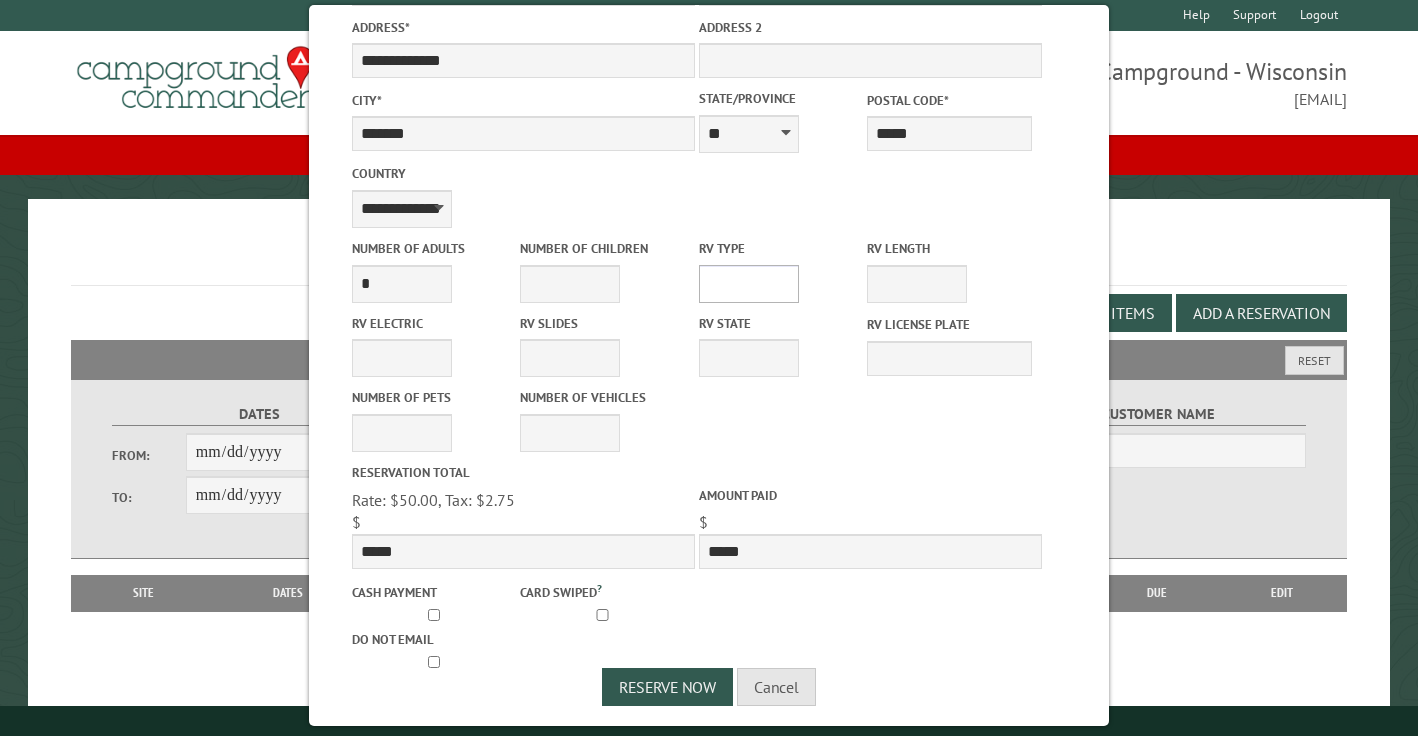 scroll, scrollTop: 487, scrollLeft: 0, axis: vertical 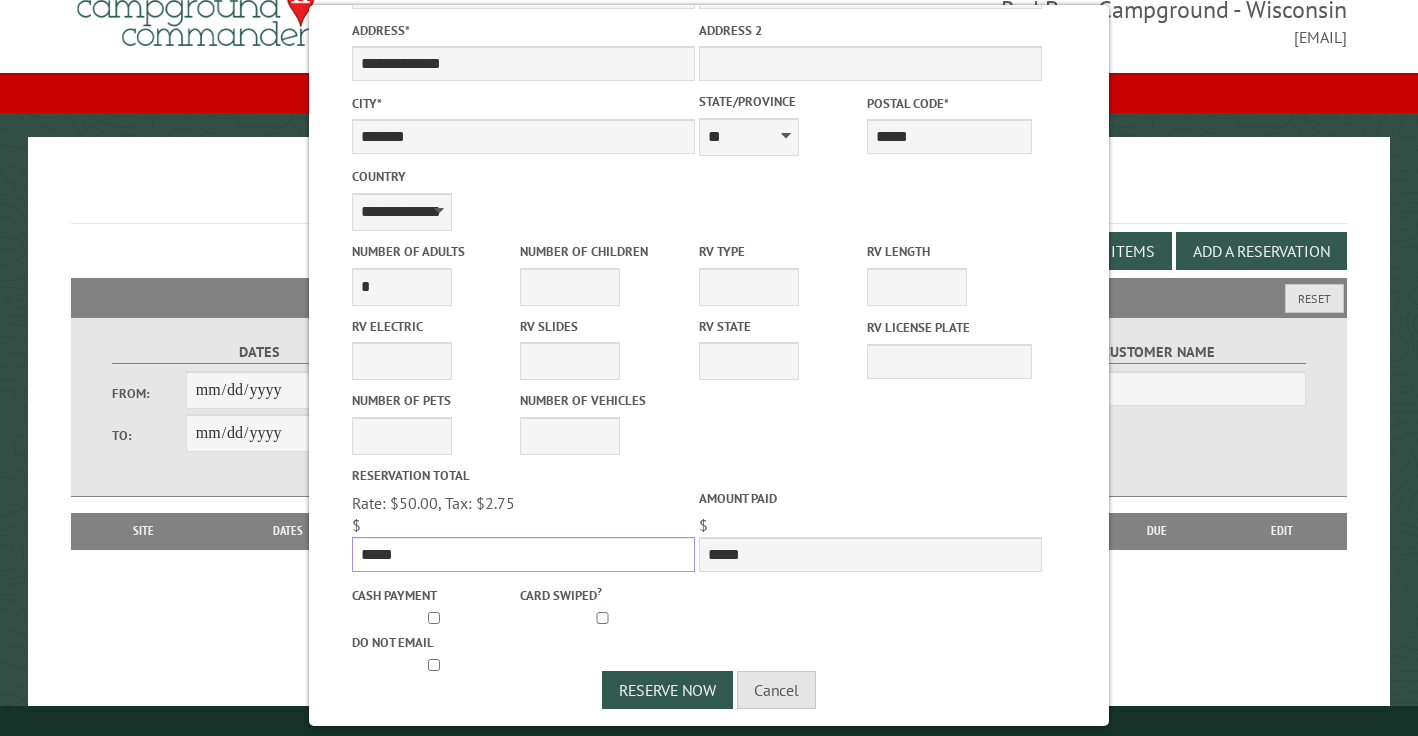 drag, startPoint x: 523, startPoint y: 532, endPoint x: 105, endPoint y: 496, distance: 419.54736 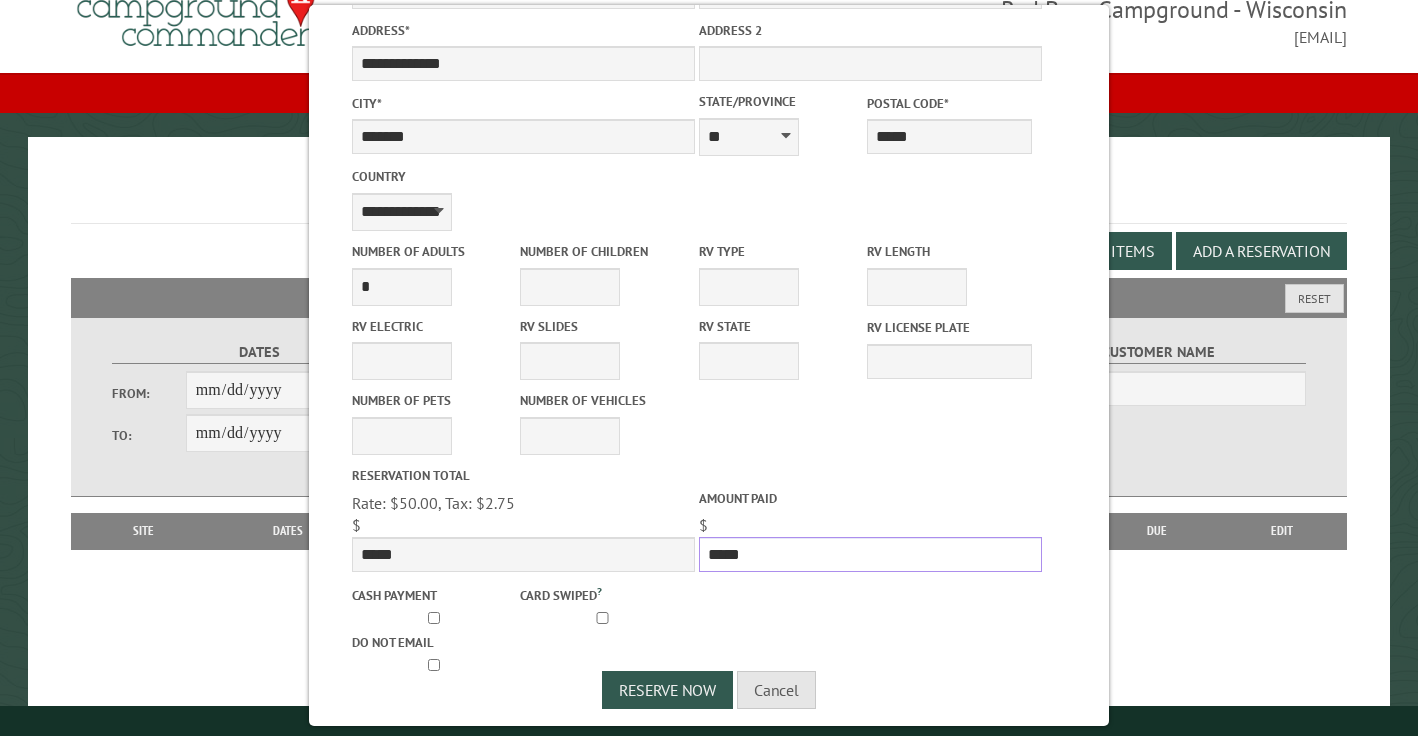 type on "*****" 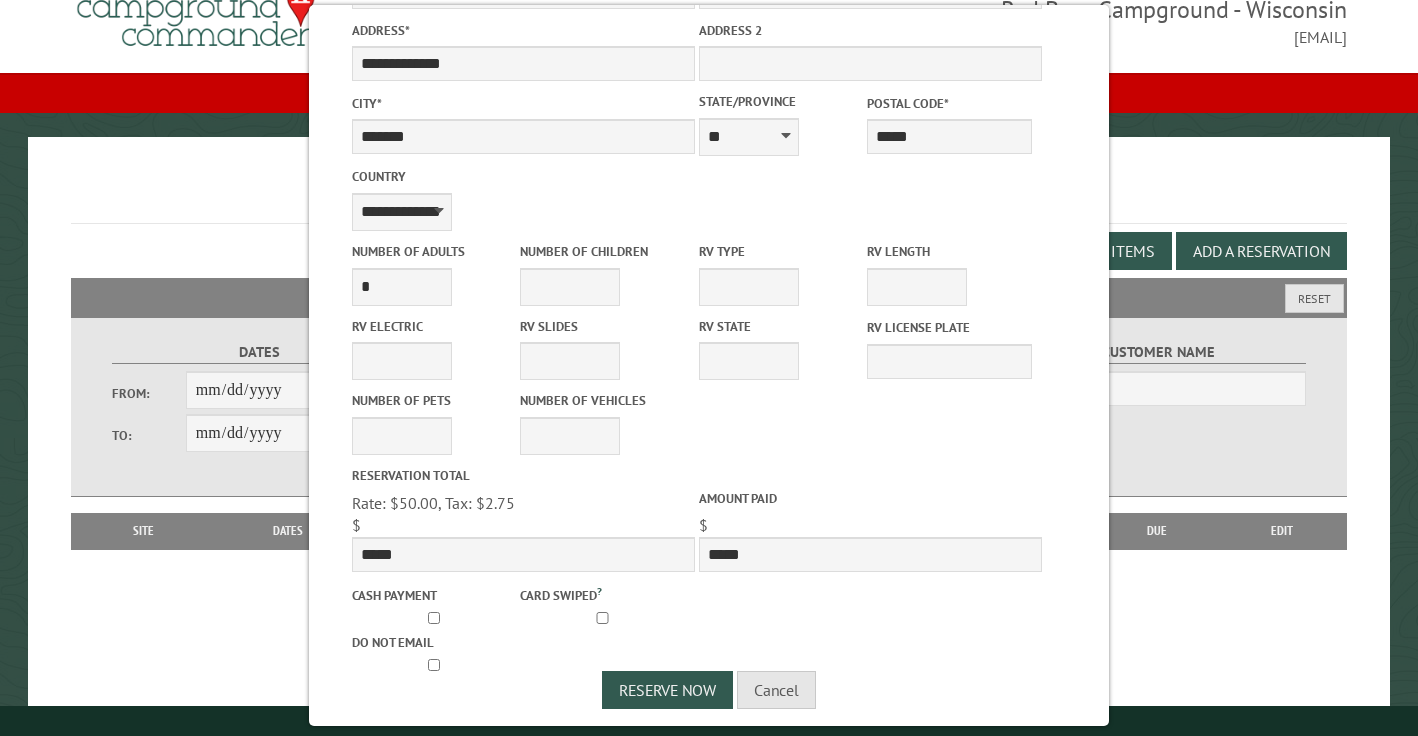 click on "Discount
Discount Number
Reservation Total
Rate: $50.00, Tax: $2.75 , Extra charges: $0.00
Processing: $0
$  *****
Amount paid
$  *****" at bounding box center (709, 518) 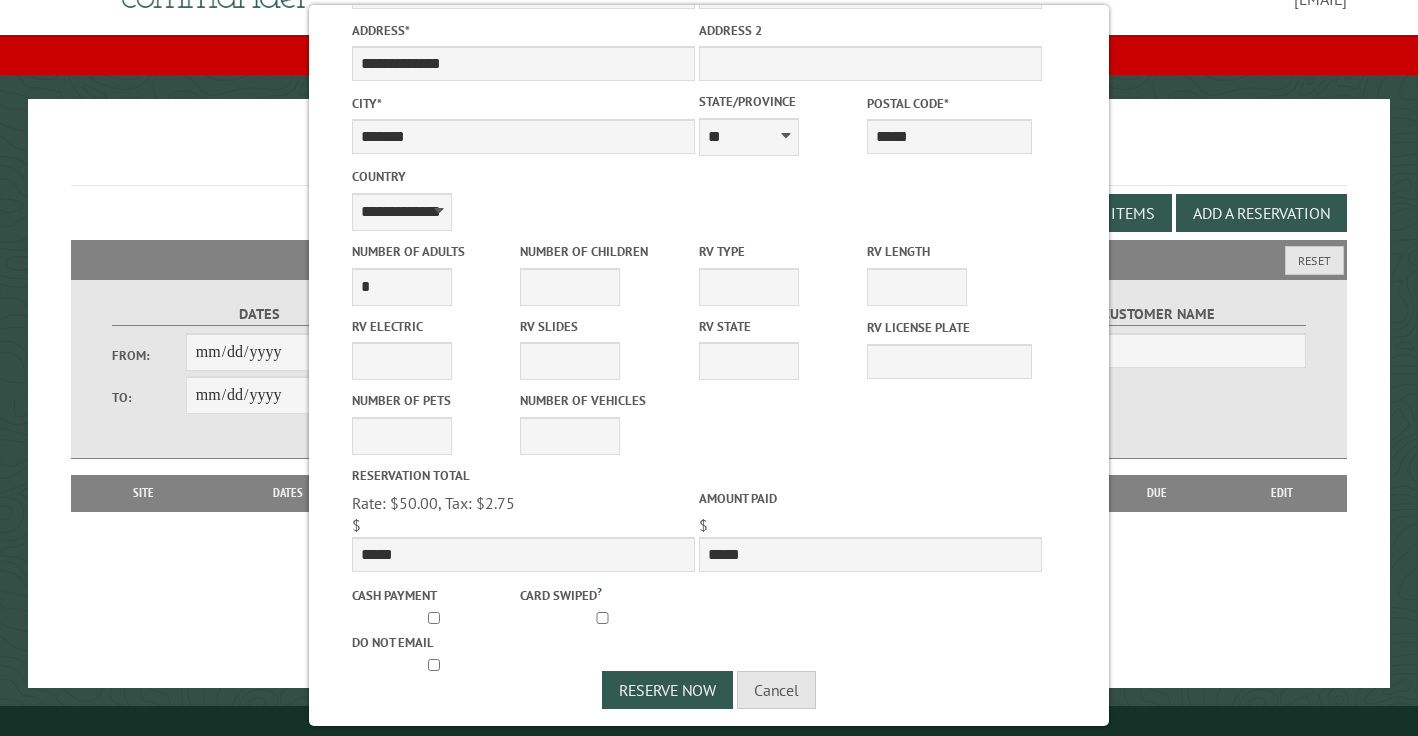 scroll, scrollTop: 98, scrollLeft: 0, axis: vertical 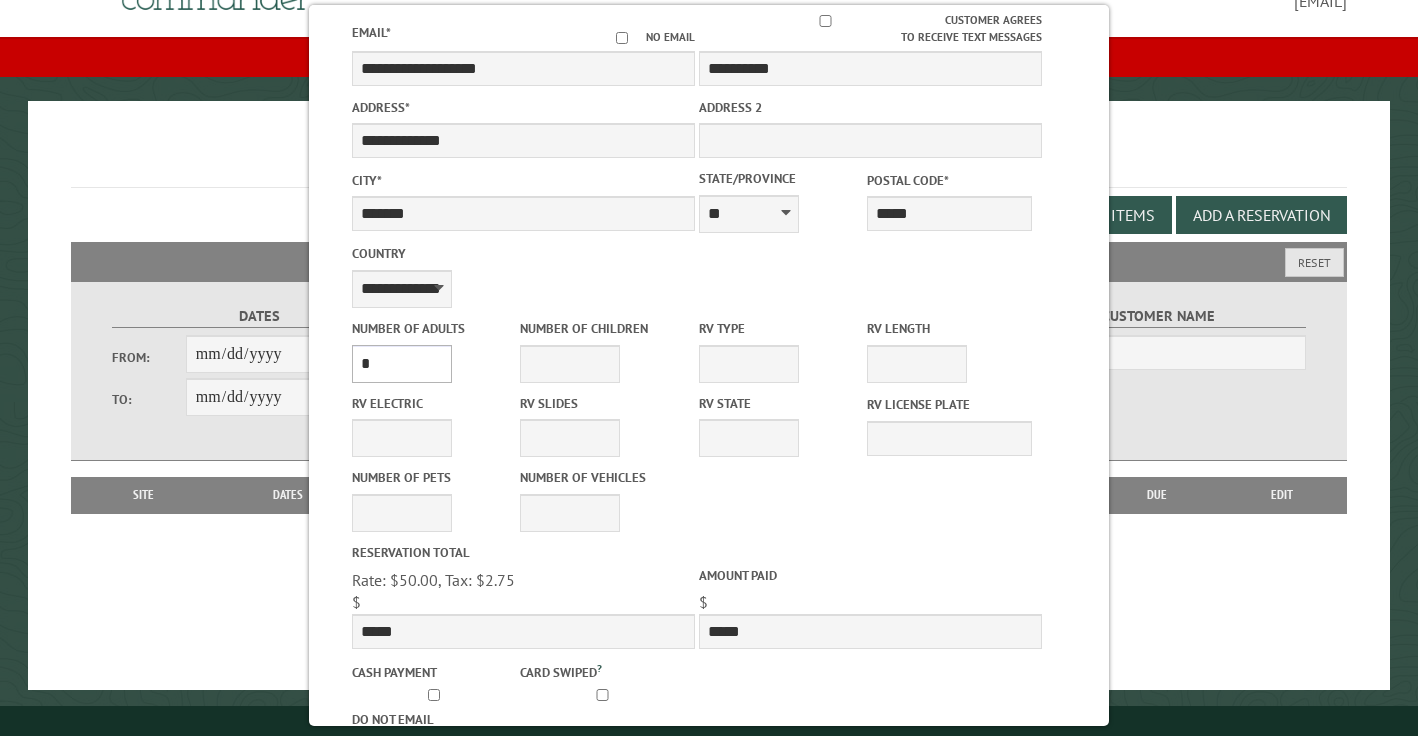 select on "*" 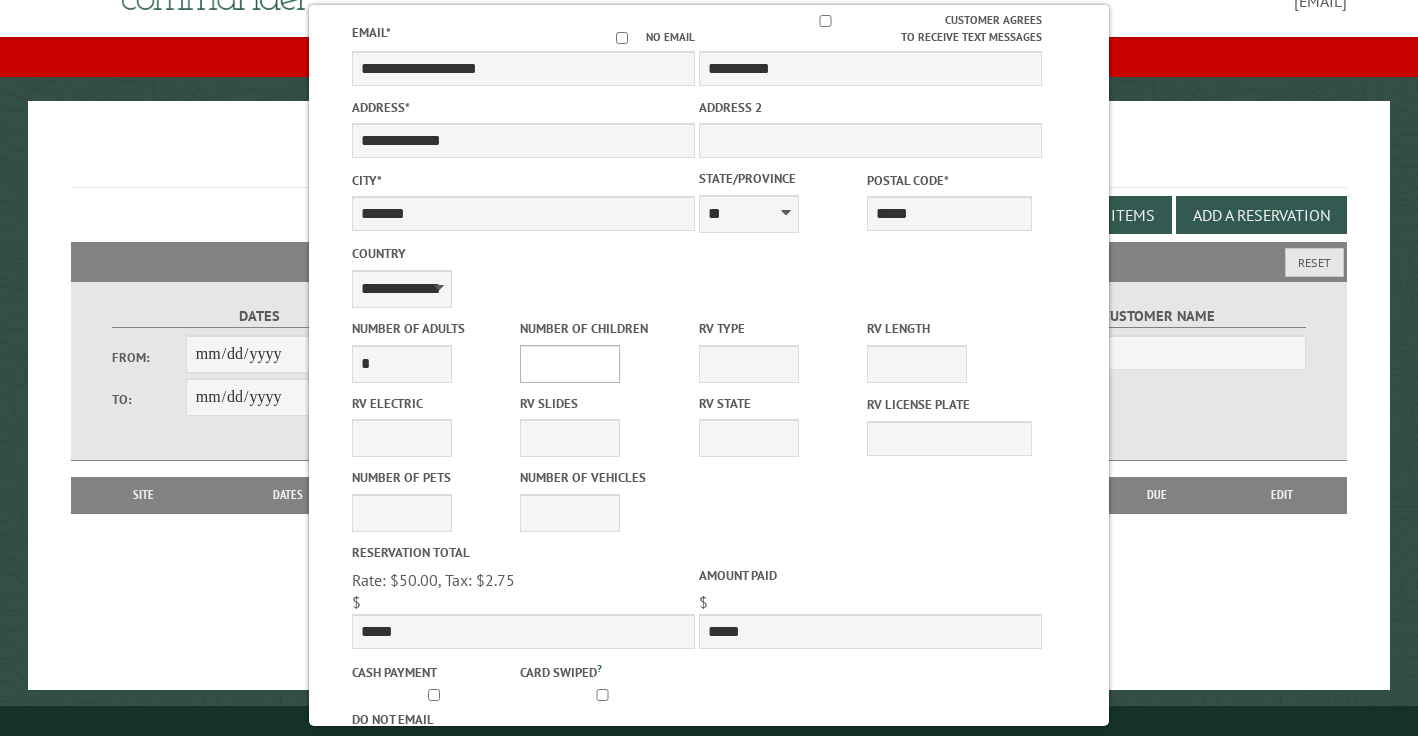 type on "*****" 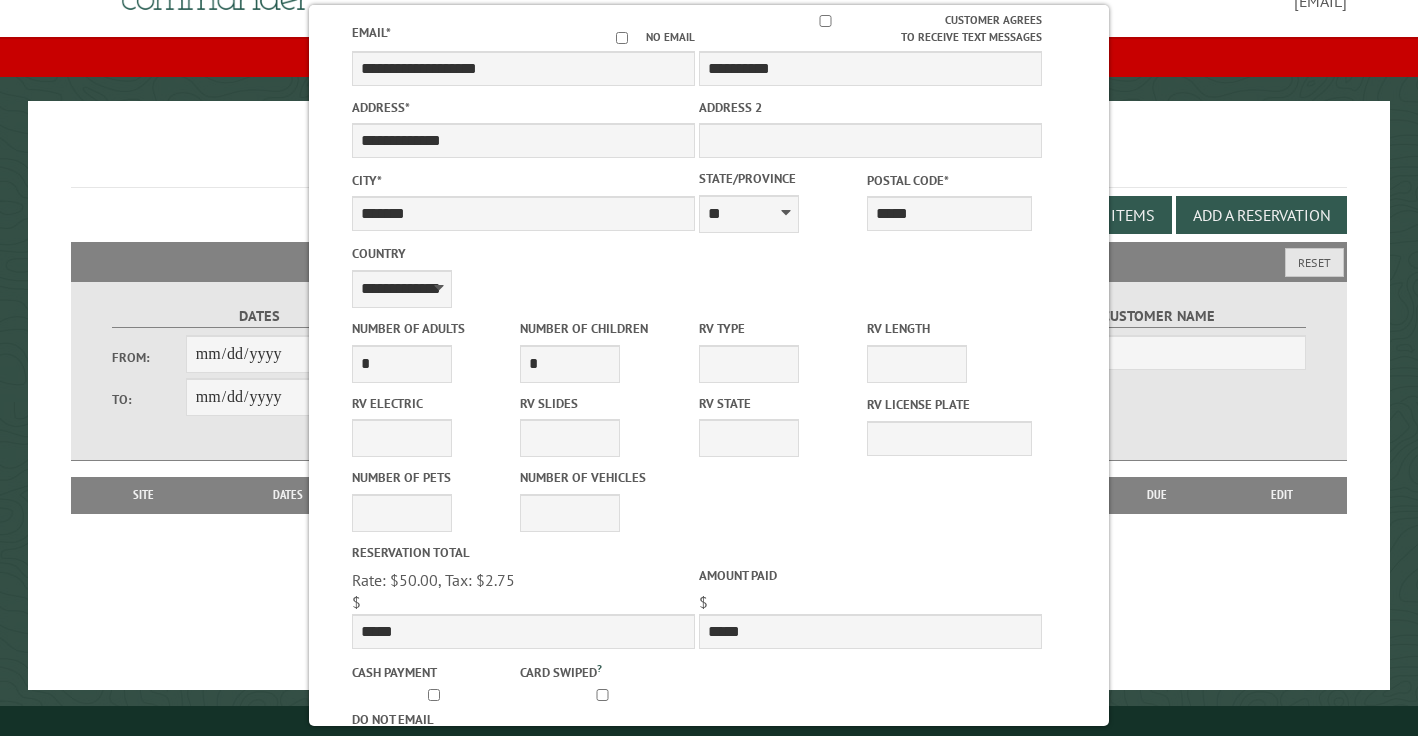 click on "**********" at bounding box center [709, 425] 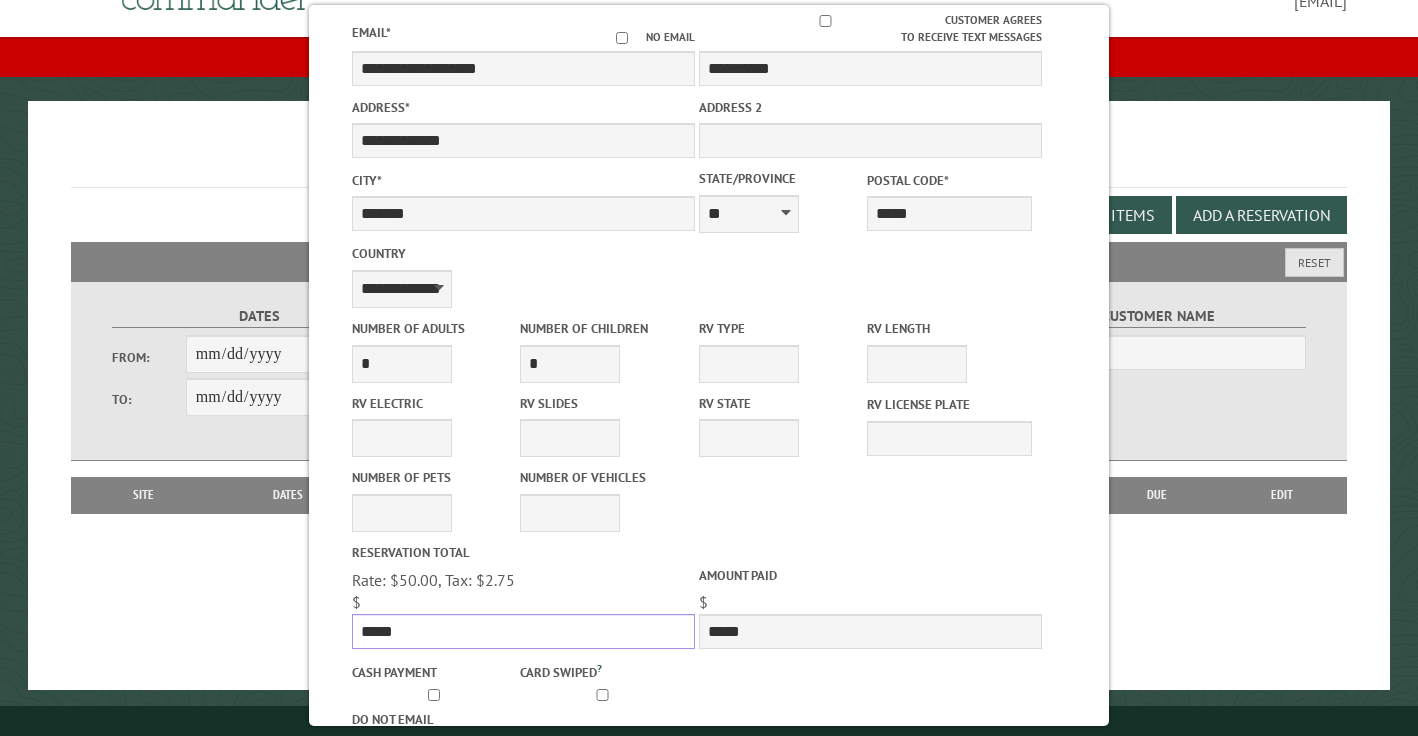 click on "*****" at bounding box center [523, 631] 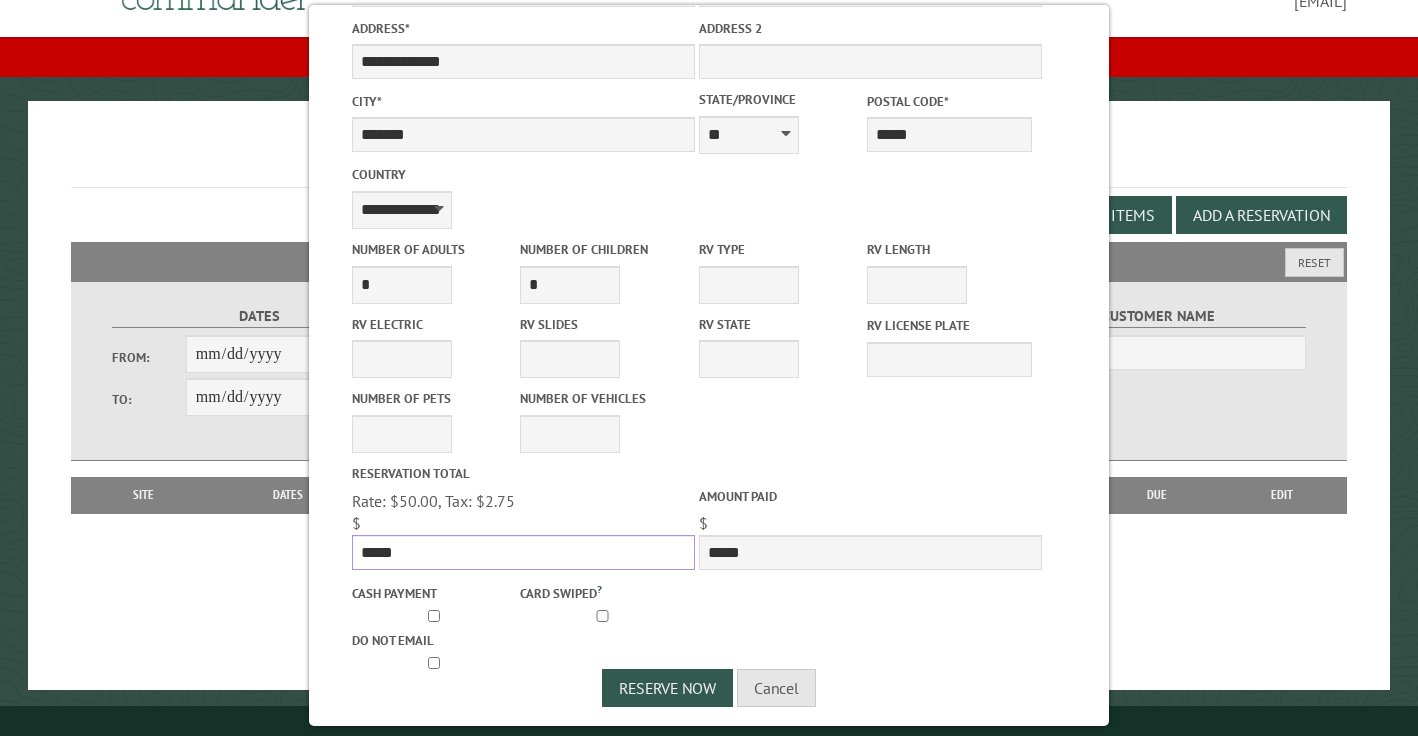 scroll, scrollTop: 487, scrollLeft: 0, axis: vertical 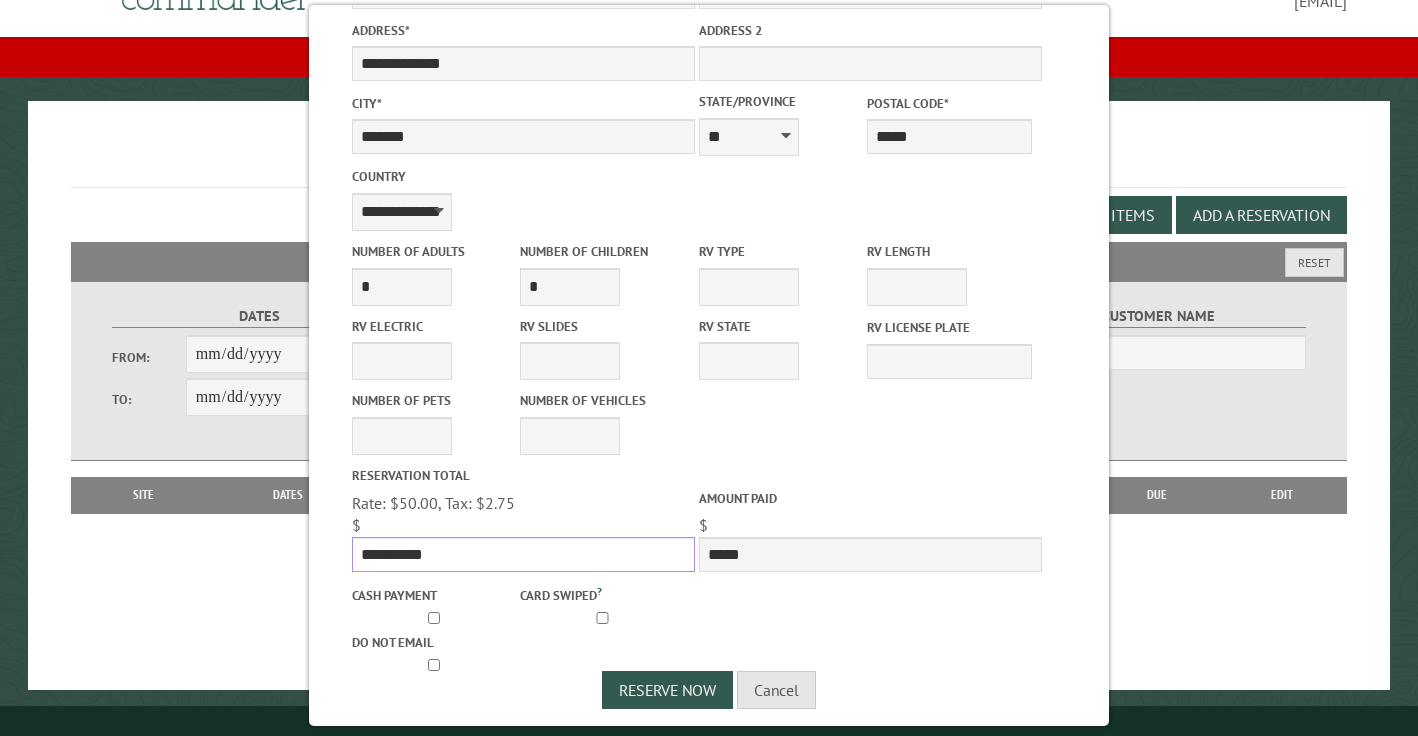 type on "**********" 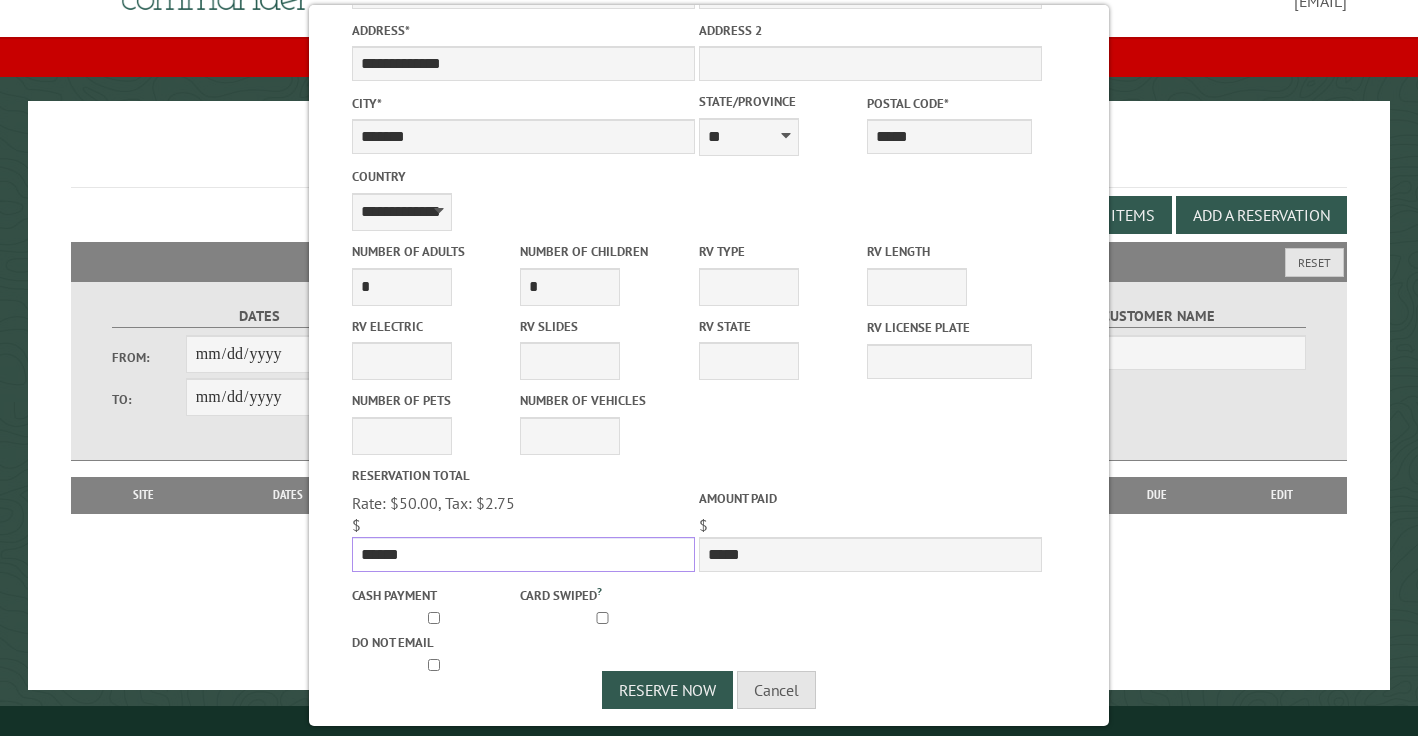 type on "******" 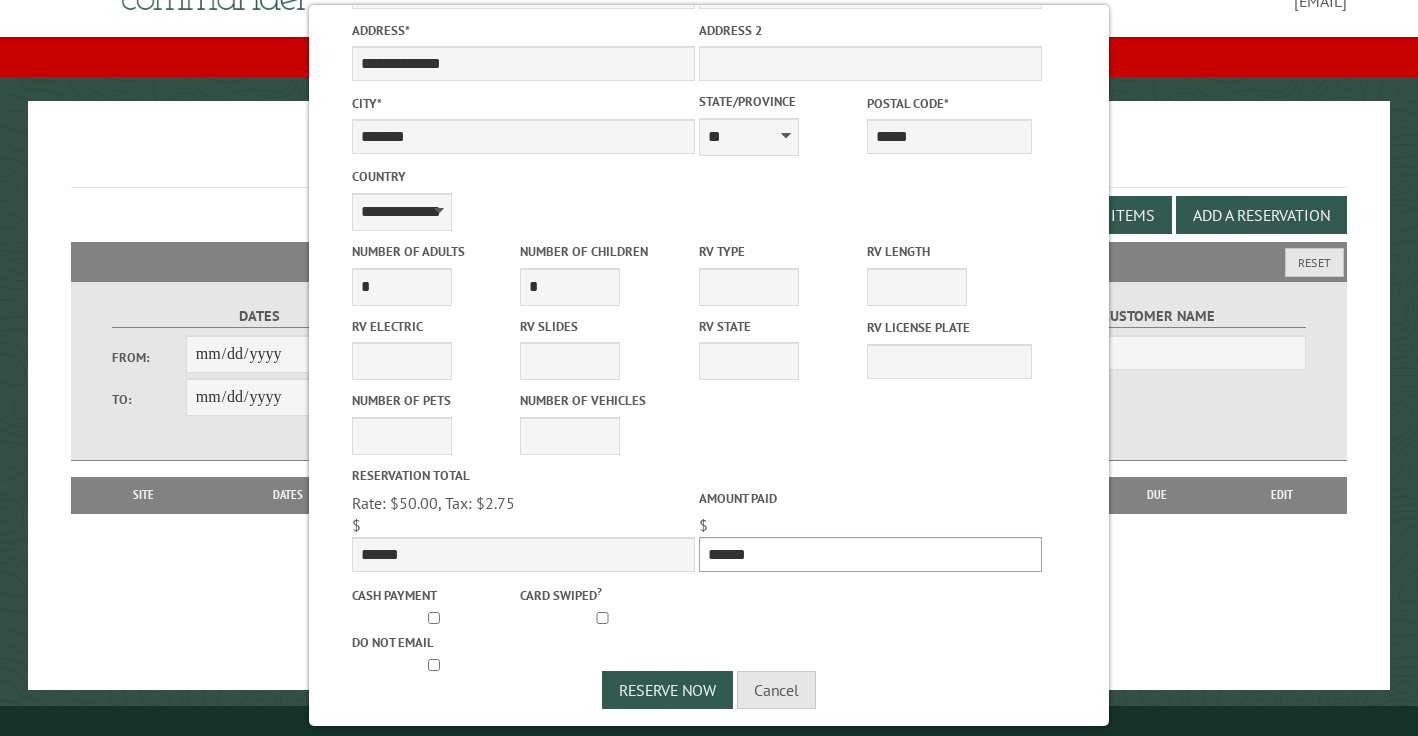 type on "******" 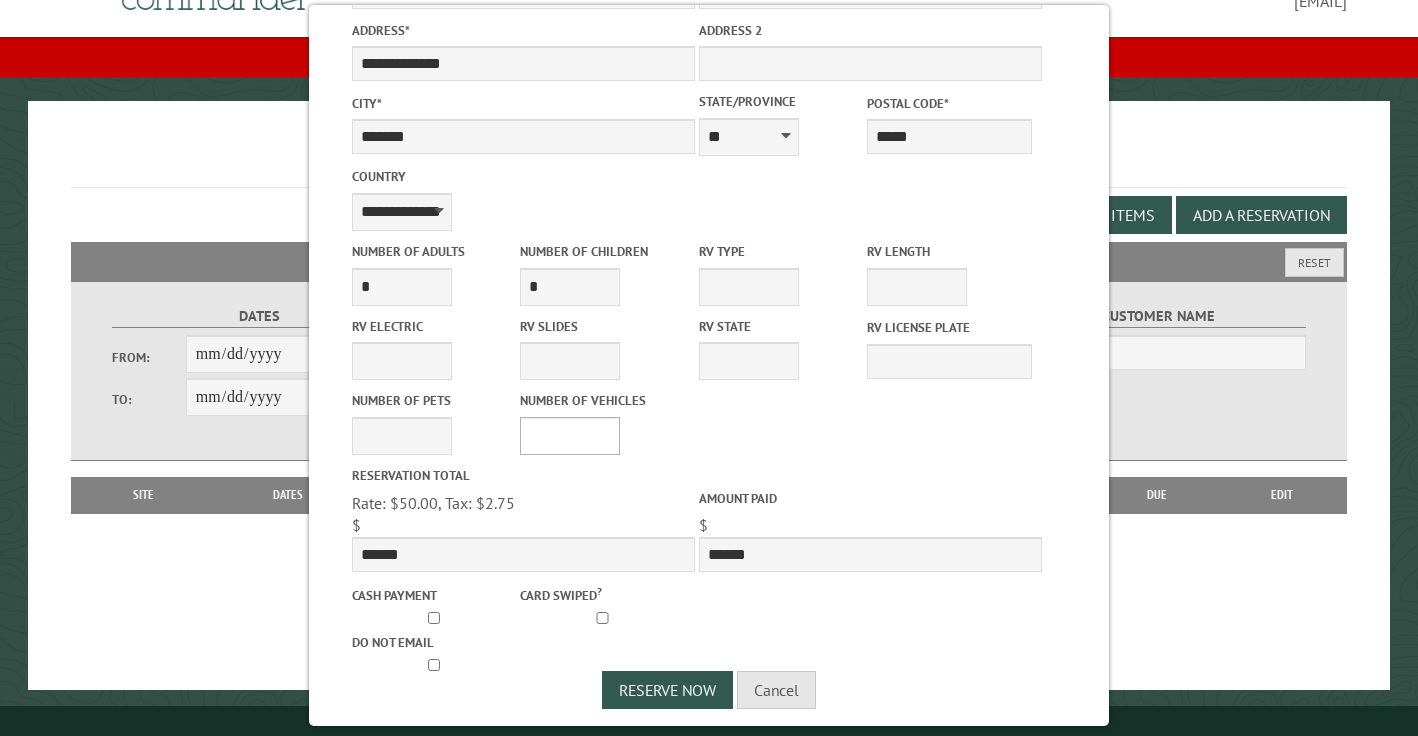 select on "*" 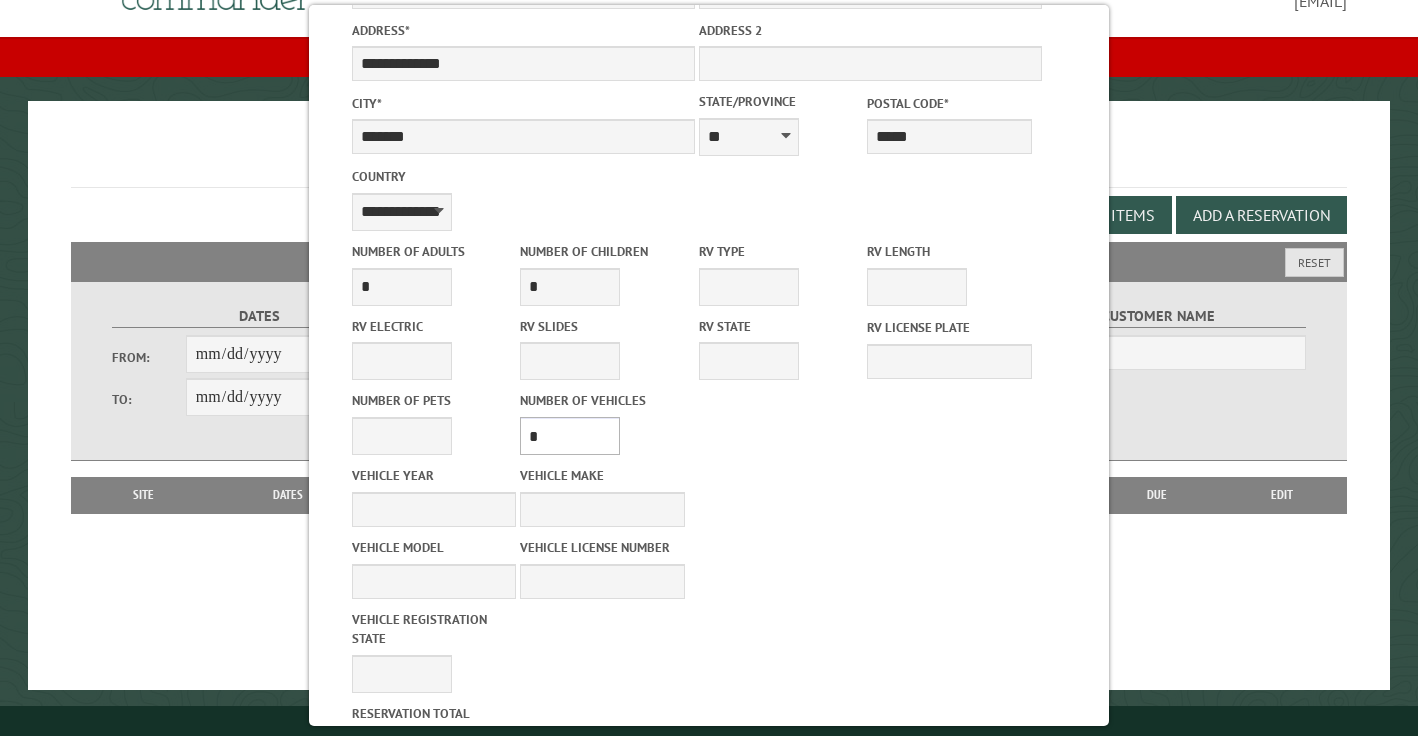 type on "*****" 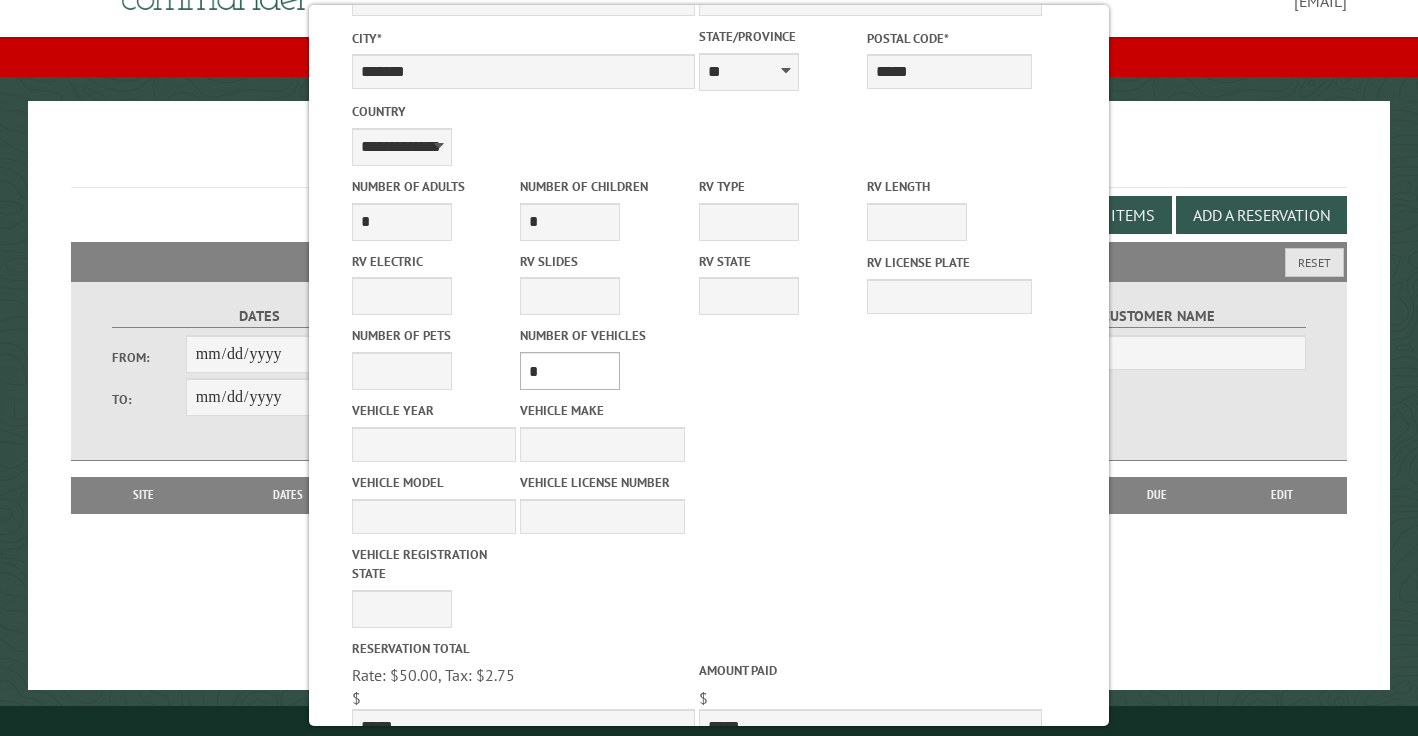 scroll, scrollTop: 548, scrollLeft: 0, axis: vertical 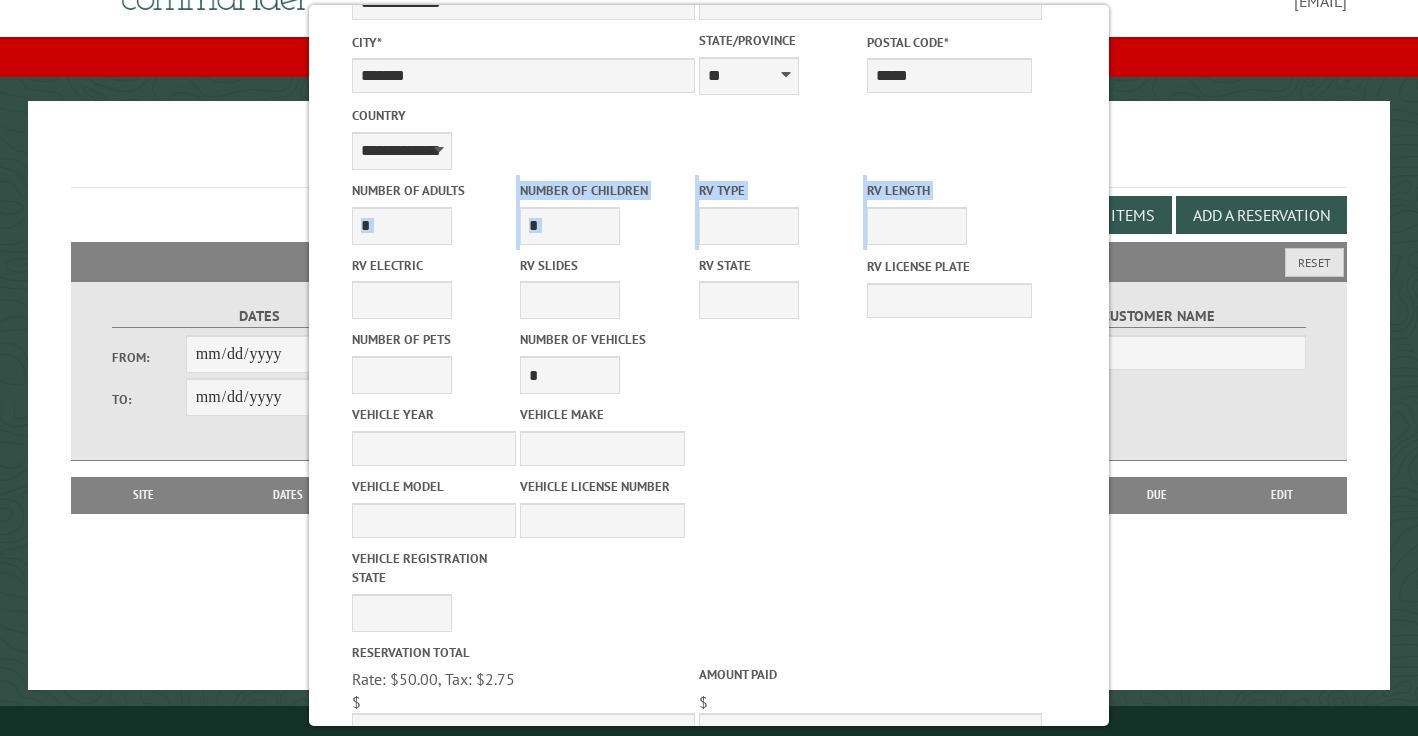 click on "**********" at bounding box center (709, 287) 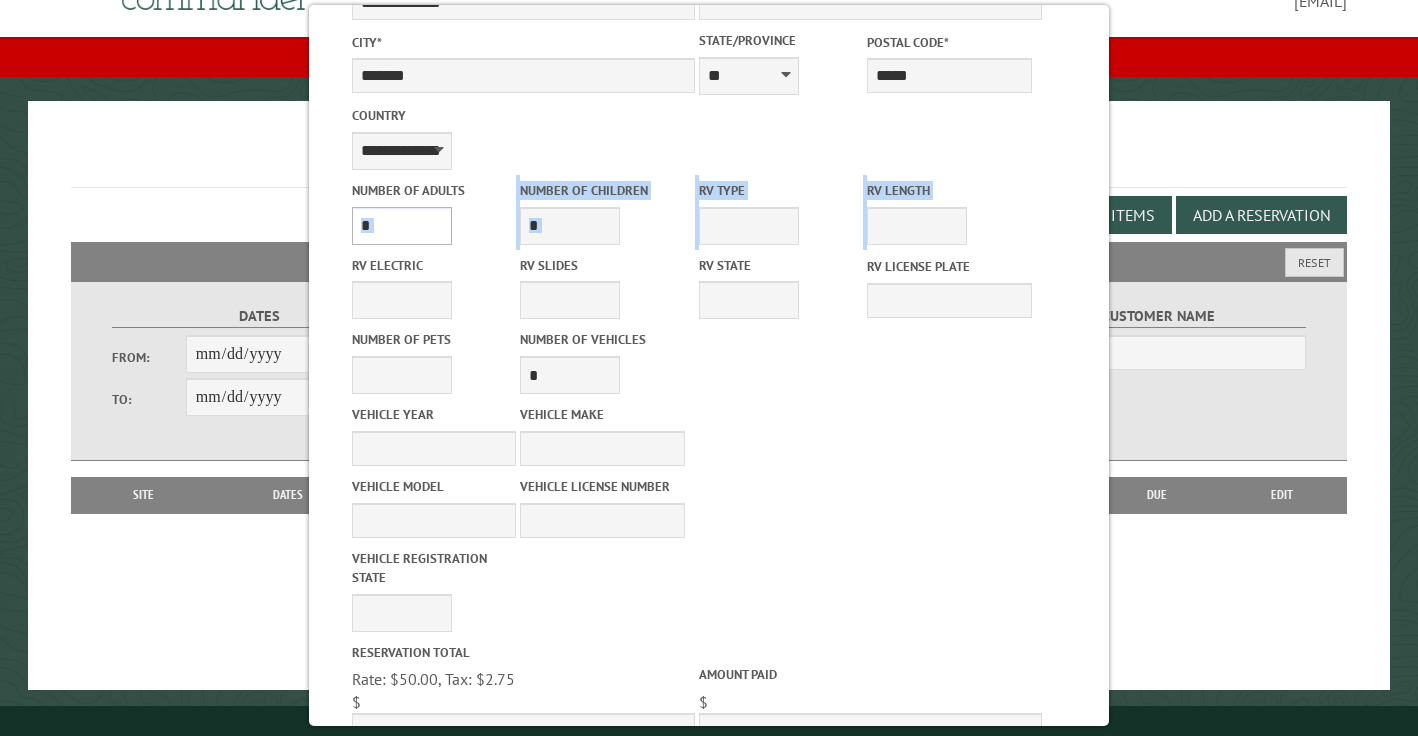 select on "*" 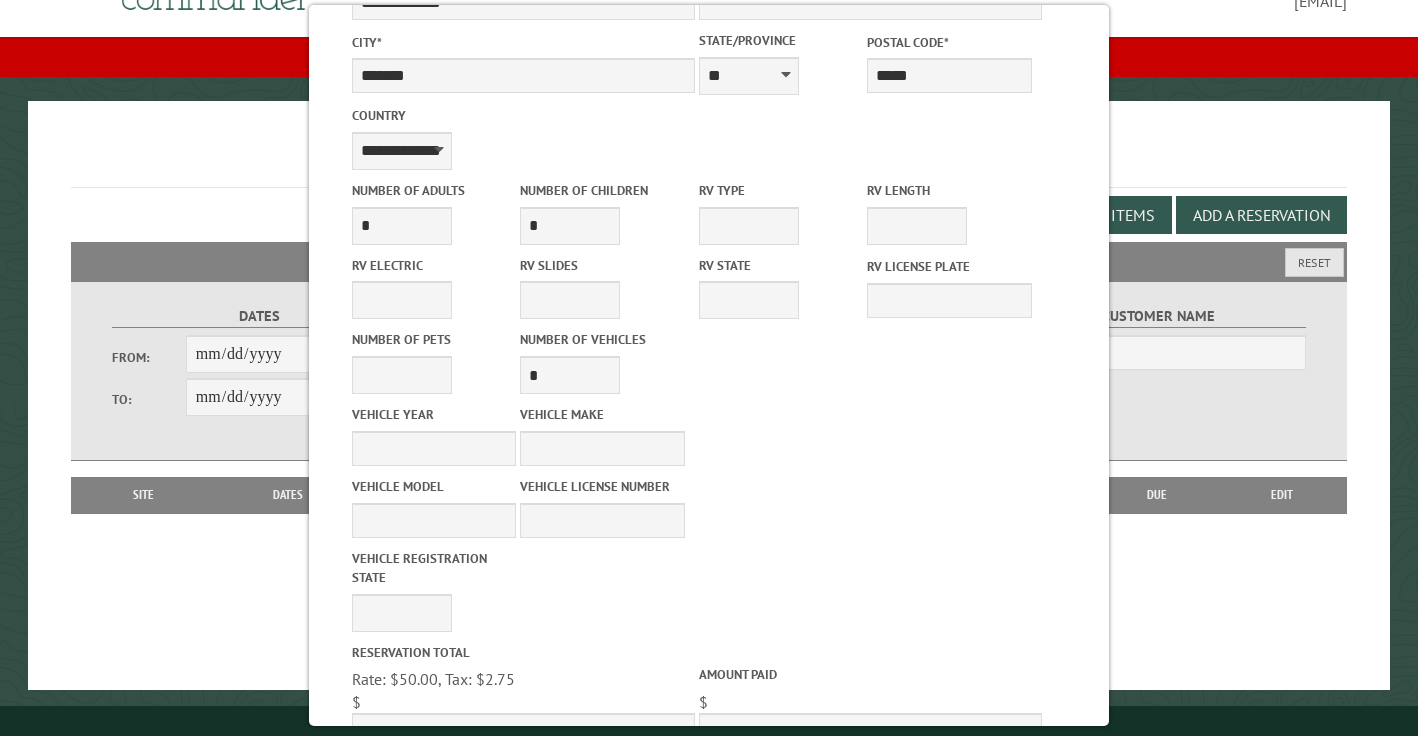 click on "**********" at bounding box center (709, 517) 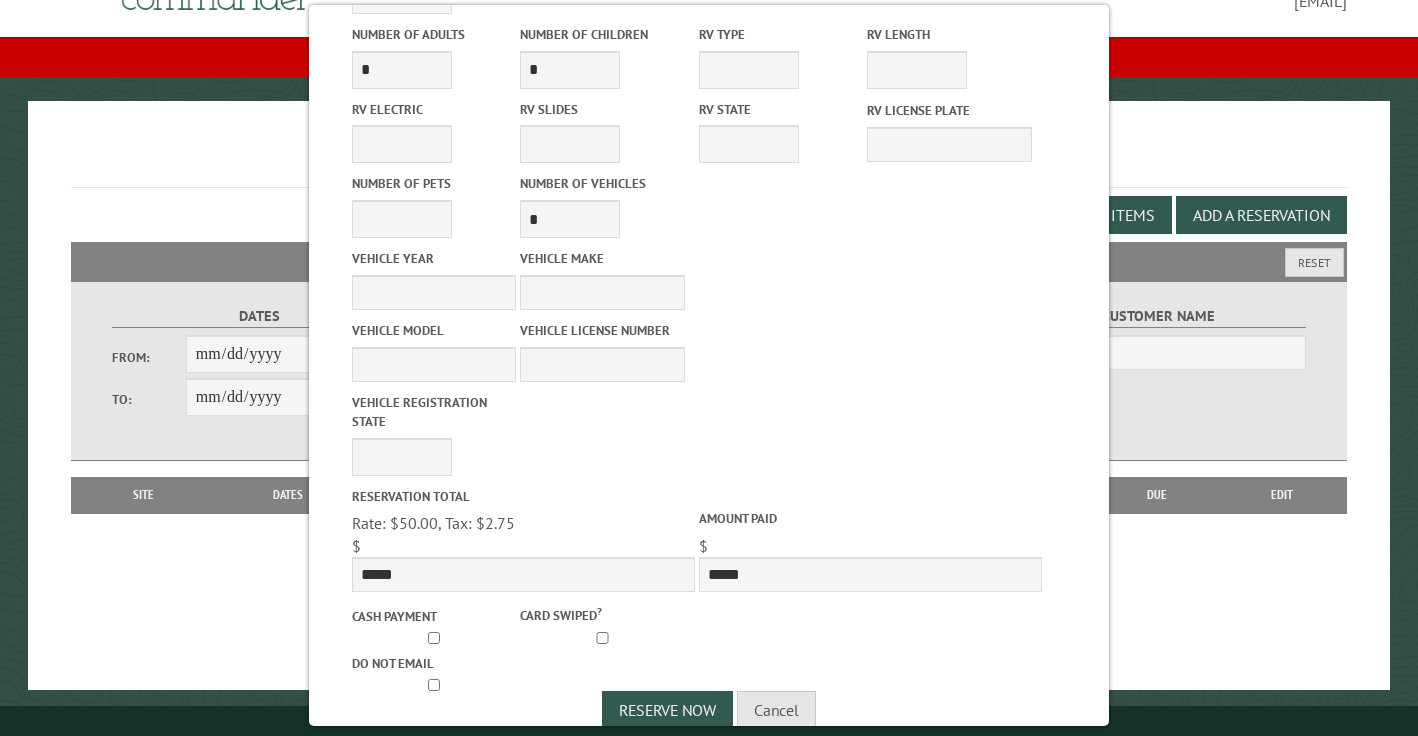 scroll, scrollTop: 730, scrollLeft: 0, axis: vertical 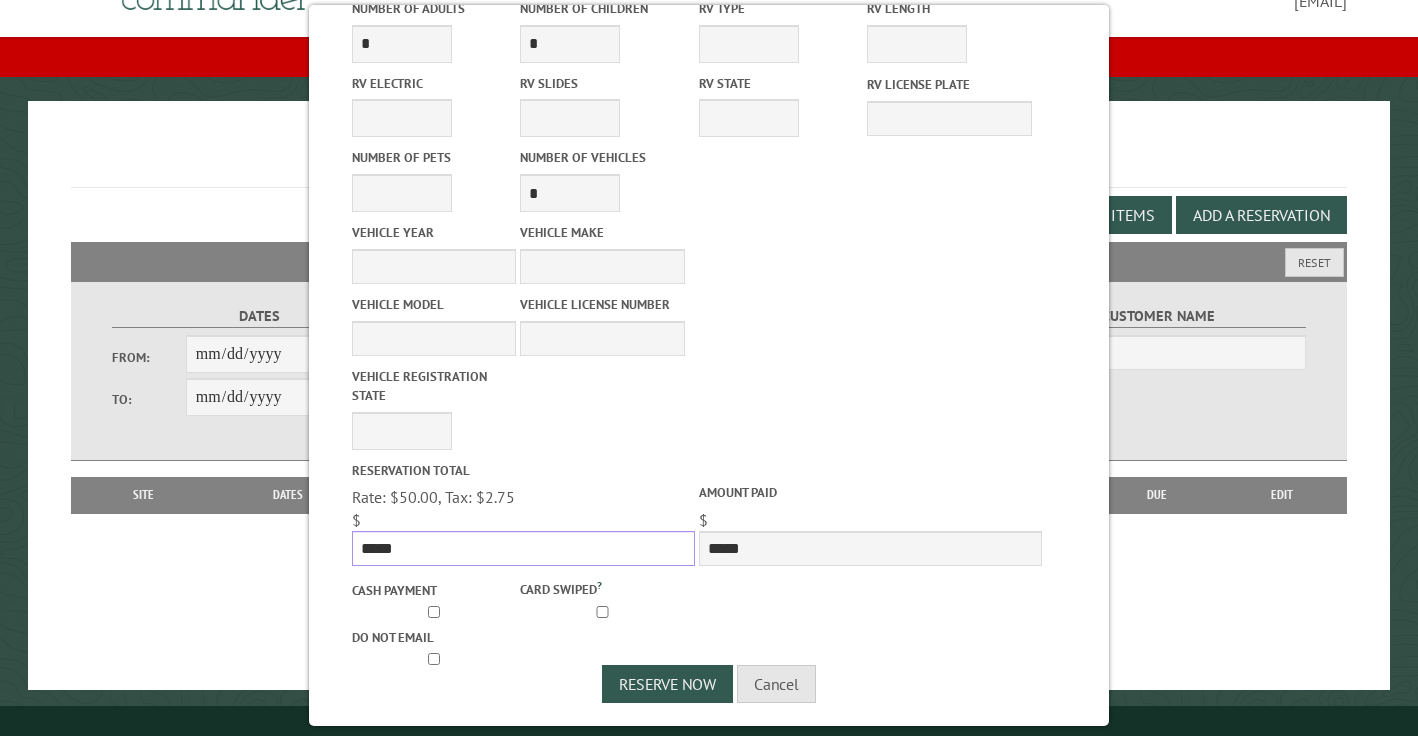 drag, startPoint x: 606, startPoint y: 533, endPoint x: 247, endPoint y: 471, distance: 364.31442 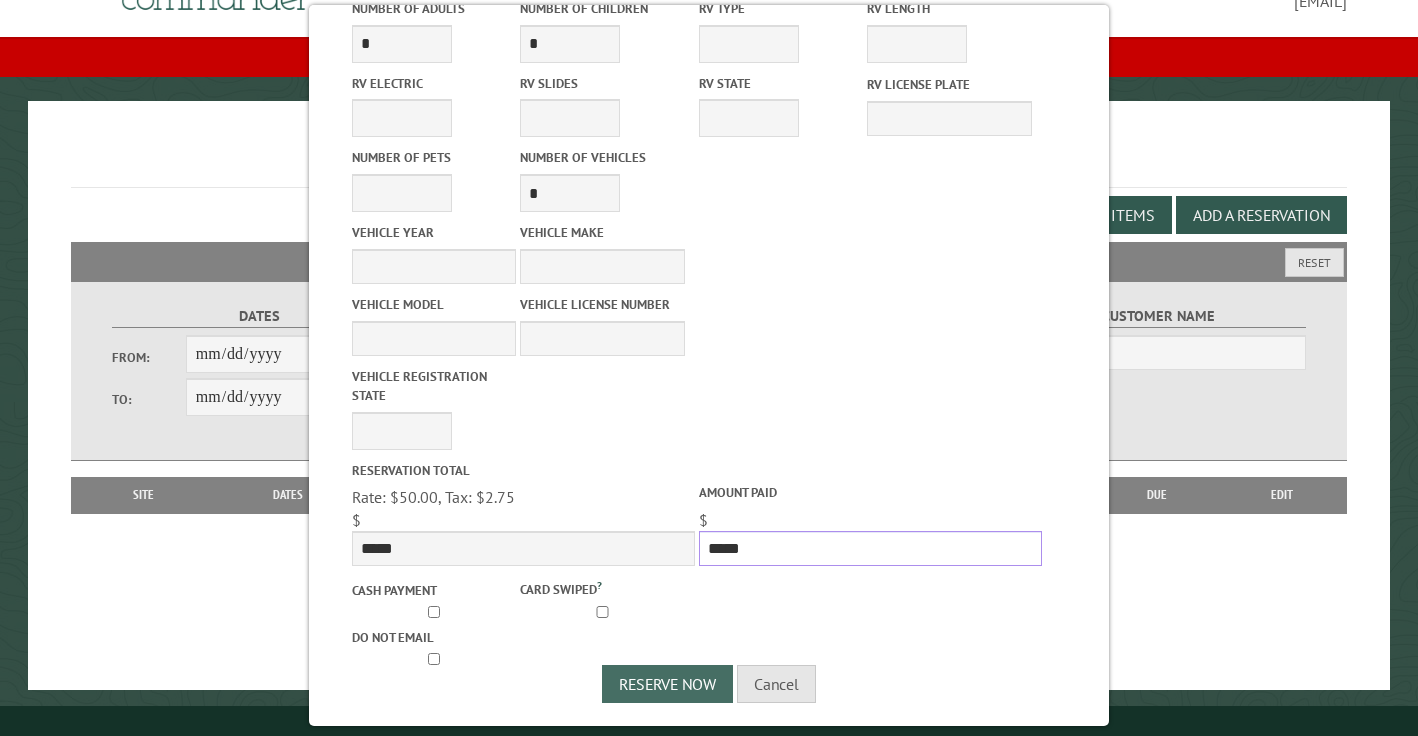 type on "*****" 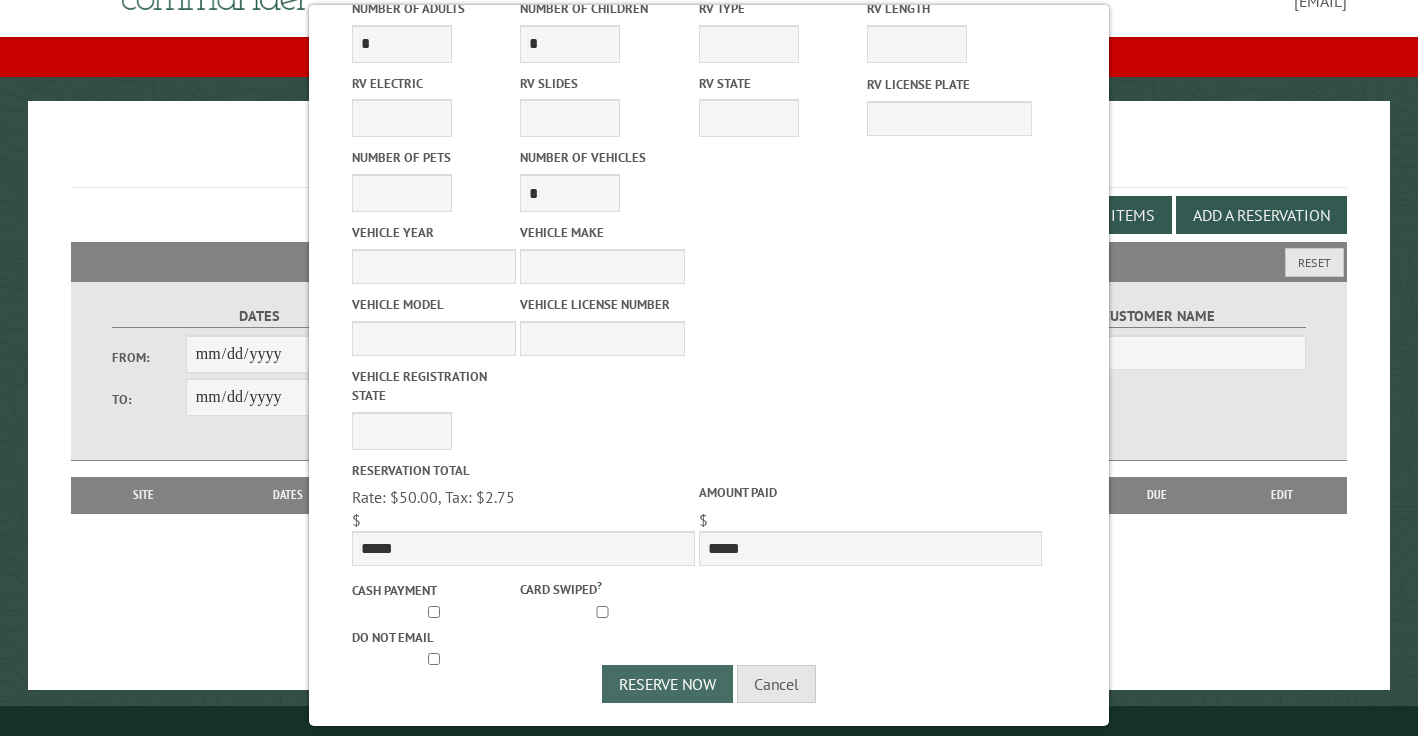 click on "Reserve Now" at bounding box center (667, 684) 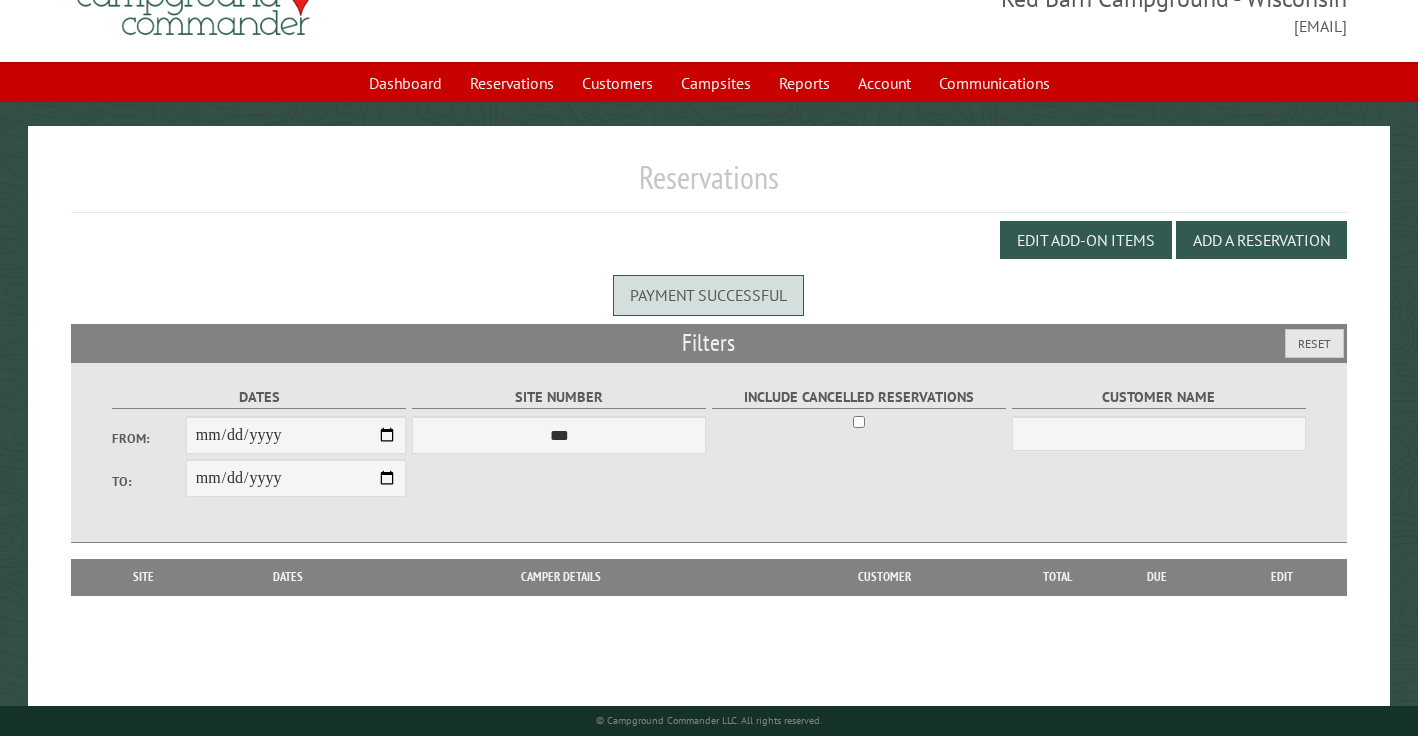scroll, scrollTop: 75, scrollLeft: 0, axis: vertical 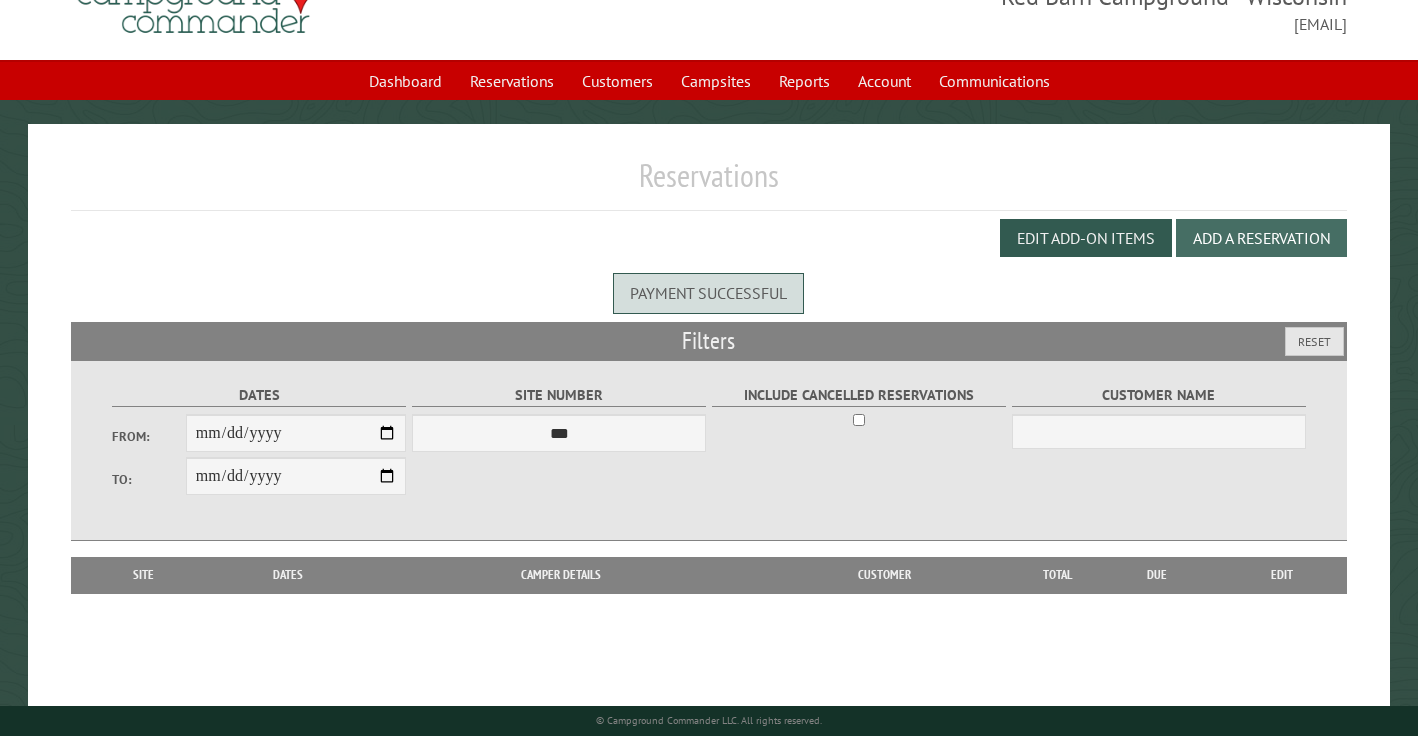 click on "Add a Reservation" at bounding box center [1261, 238] 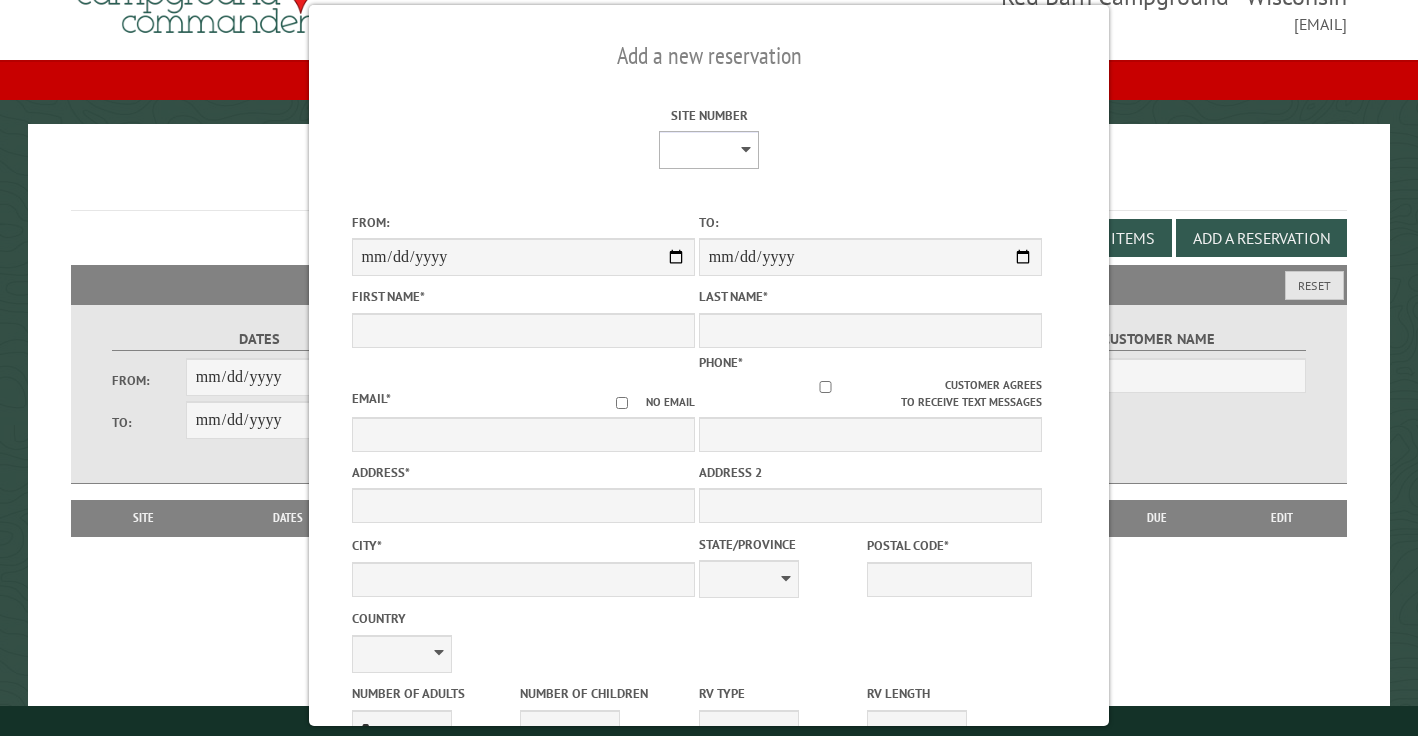 select on "*" 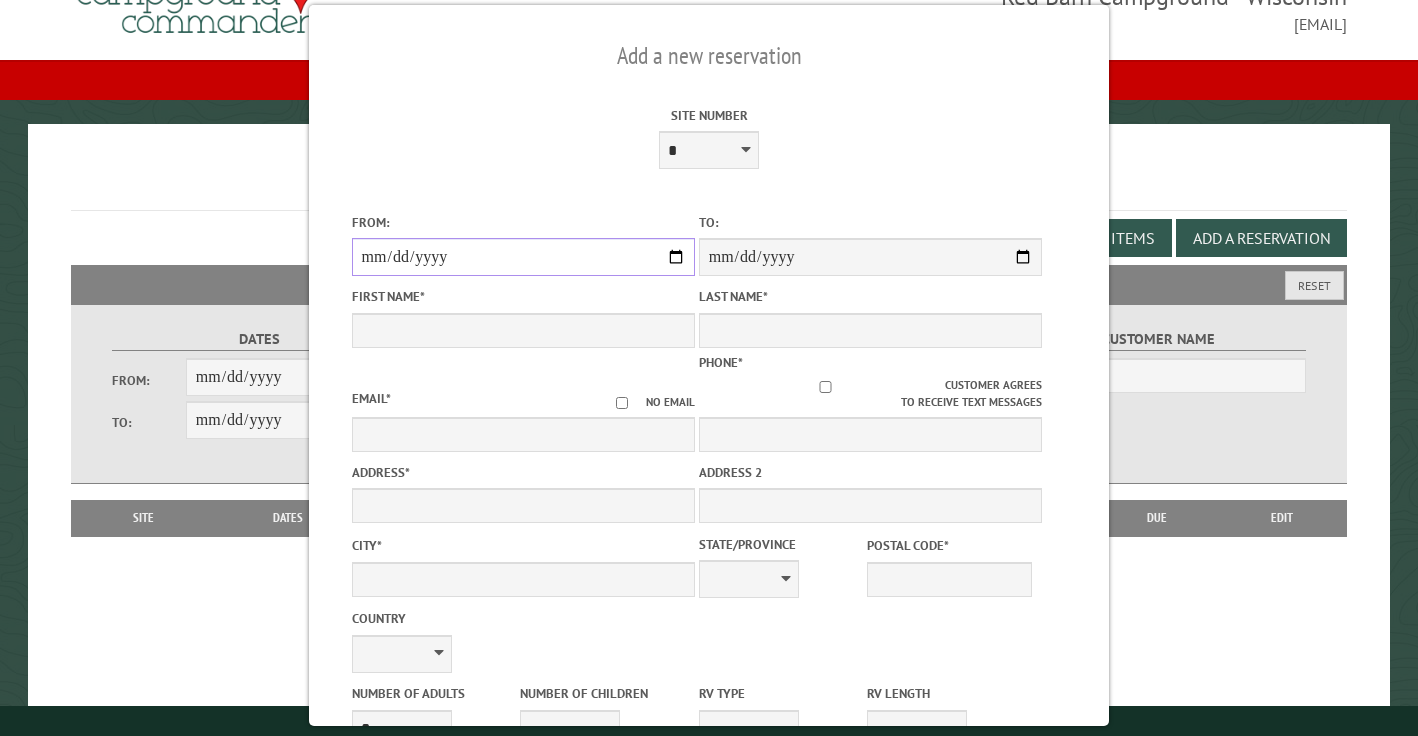 click on "From:" at bounding box center [523, 257] 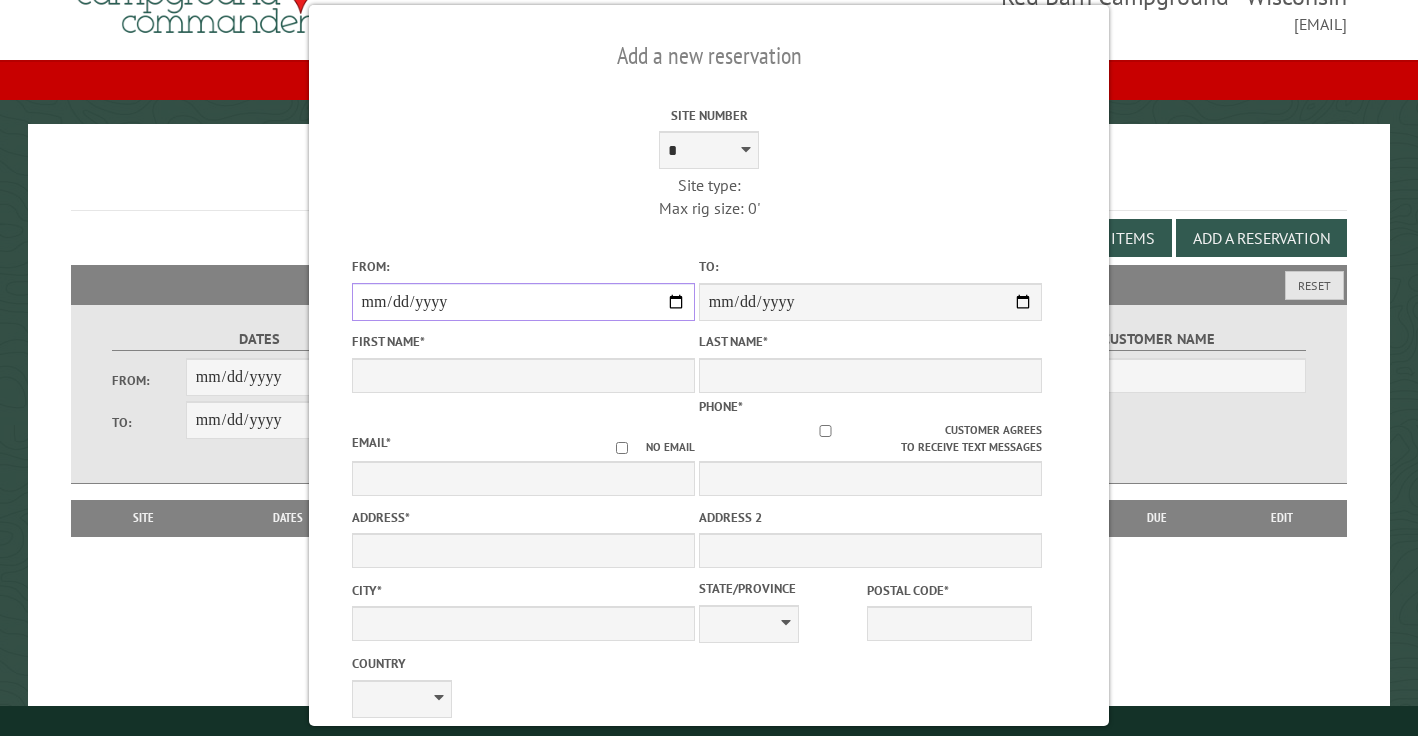 click on "**********" at bounding box center [523, 302] 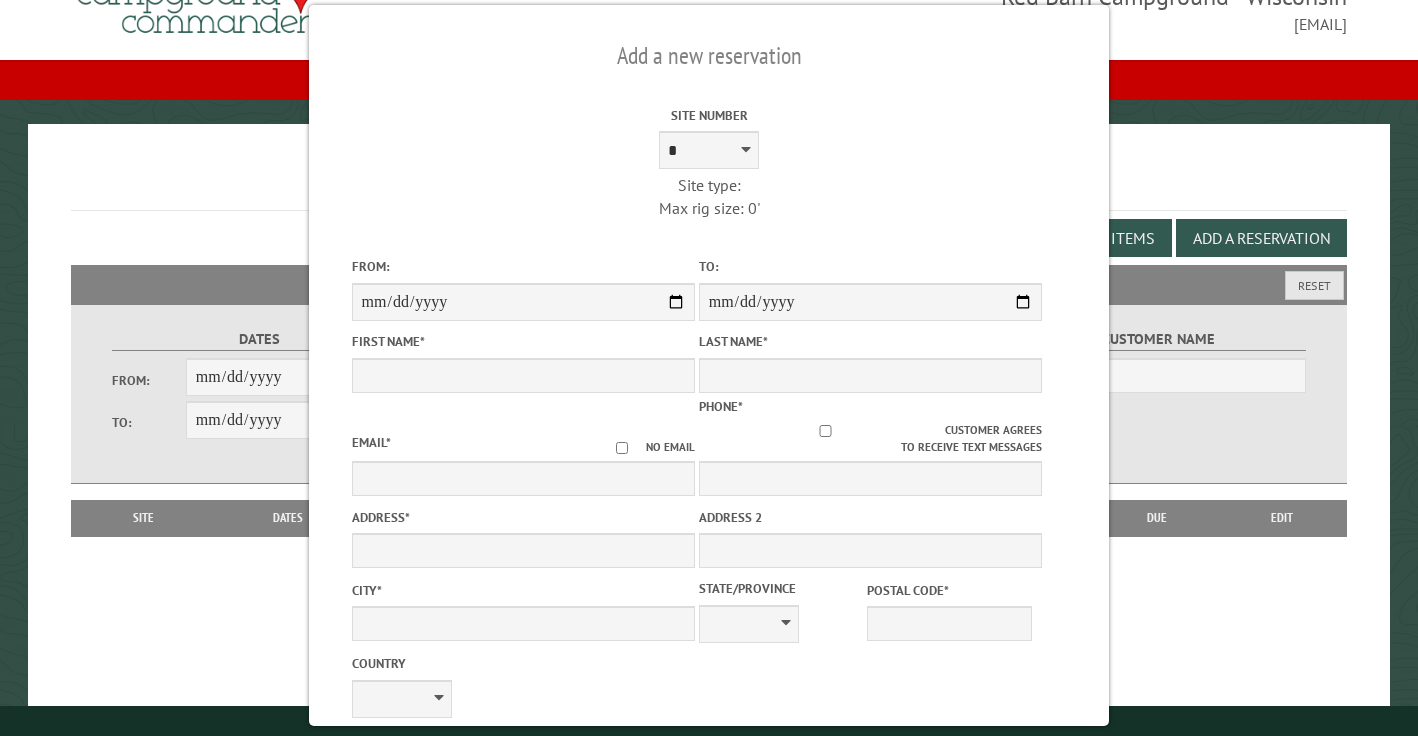 type on "**********" 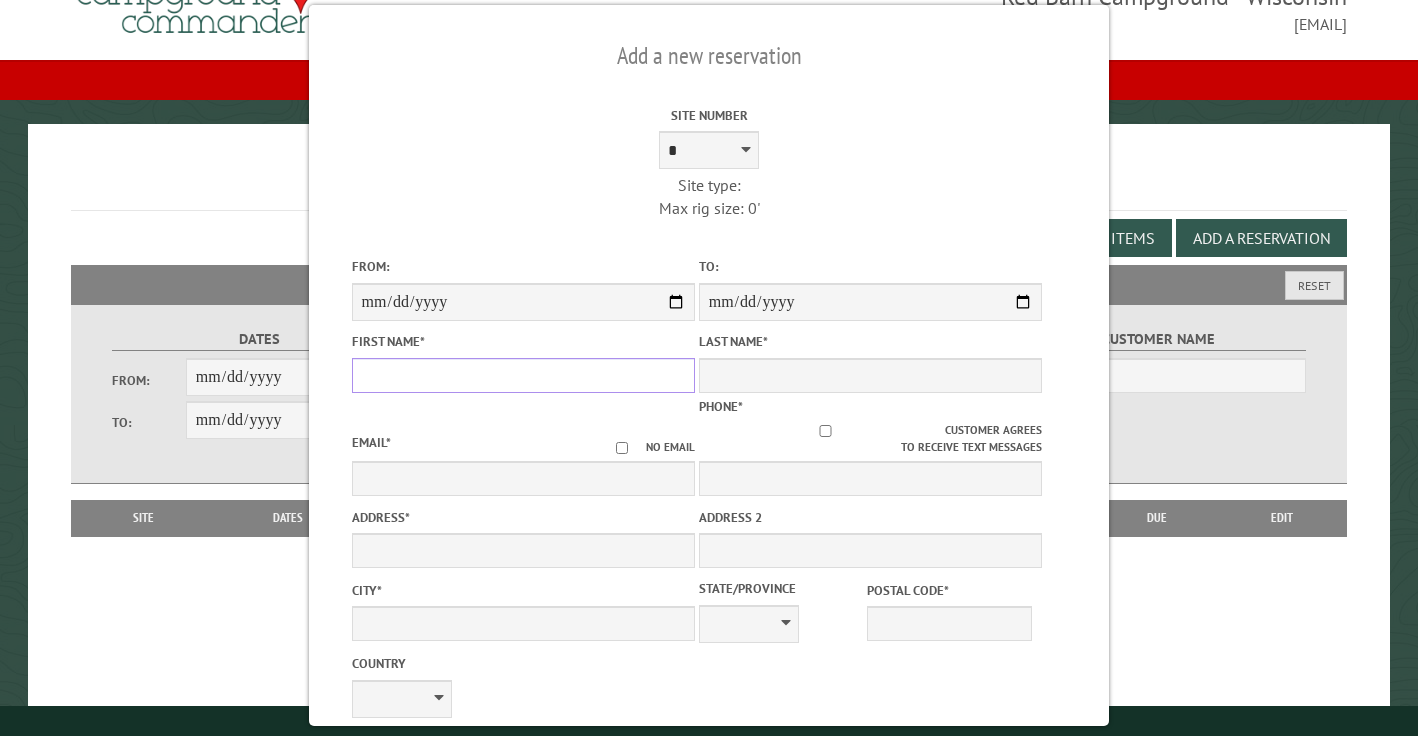 type on "*" 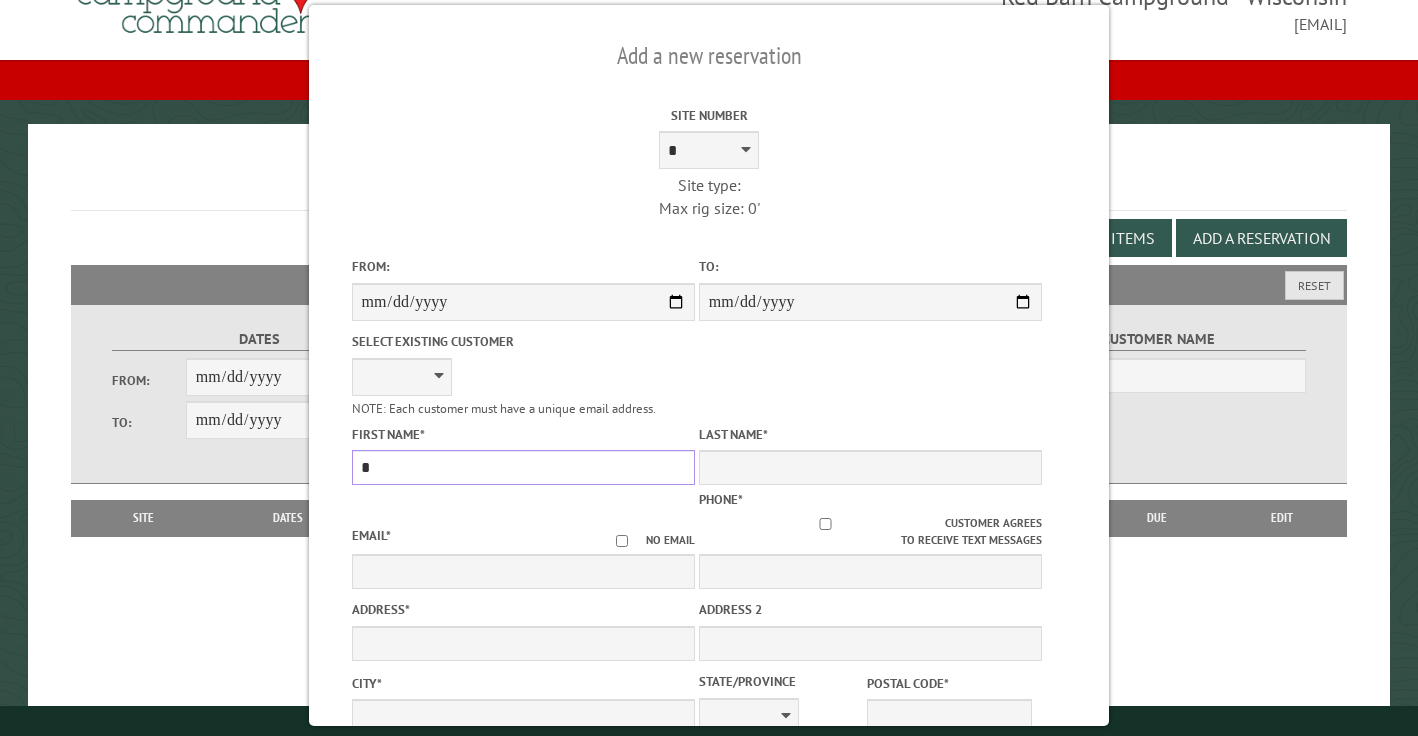 type 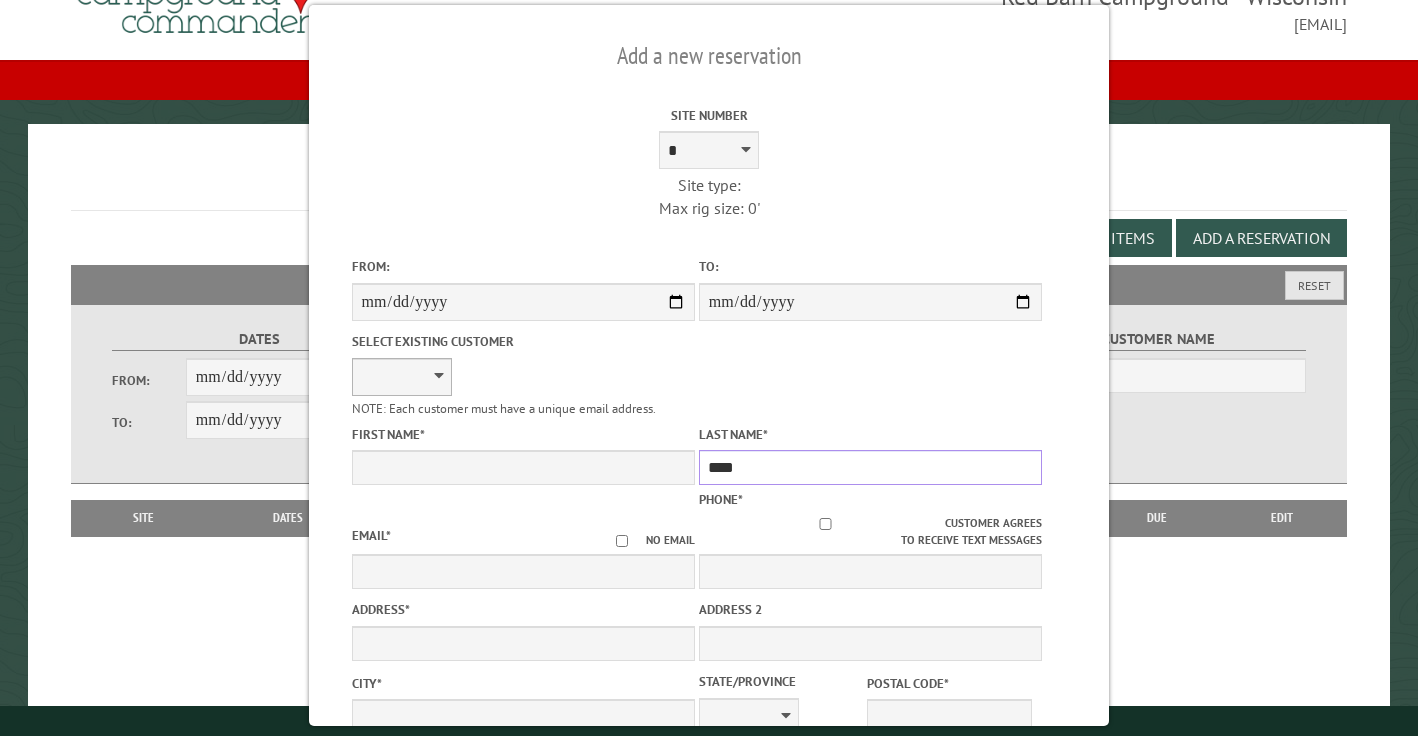 type on "****" 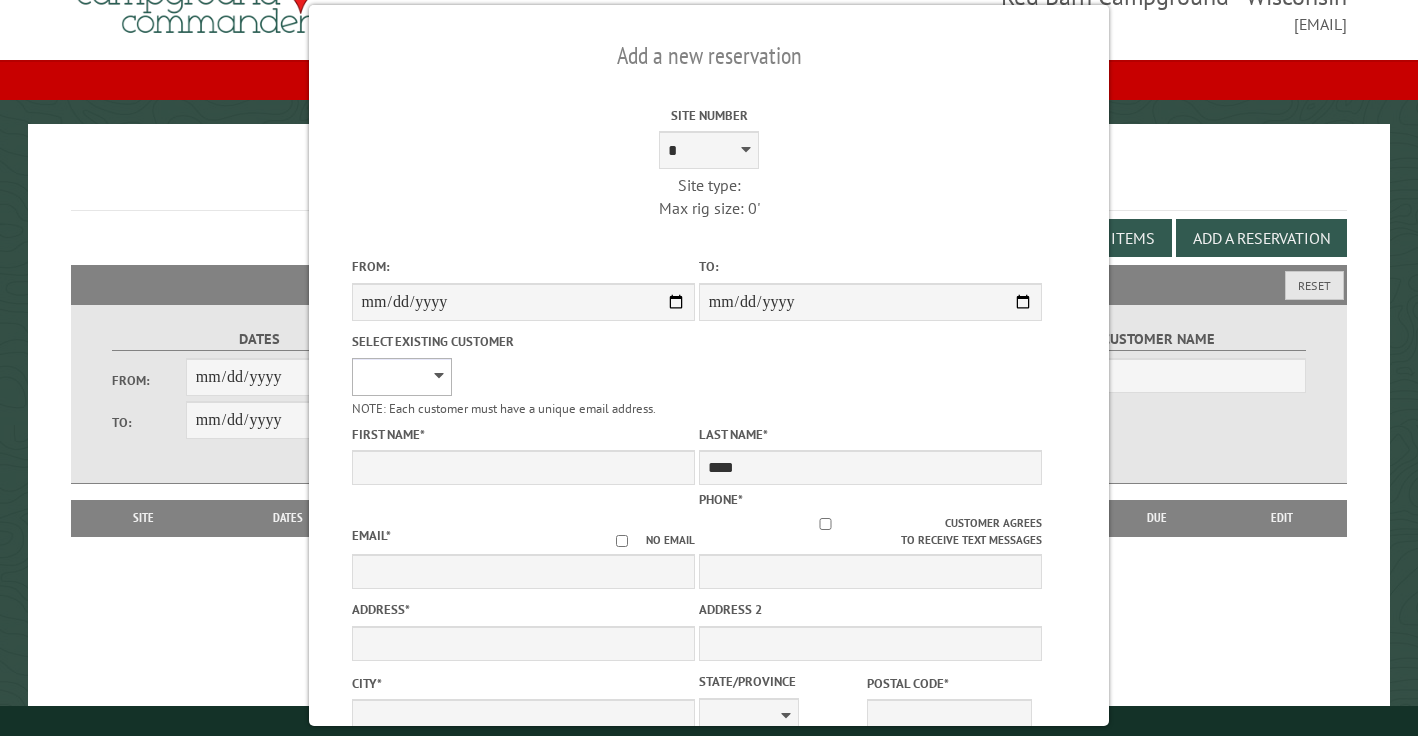 select on "******" 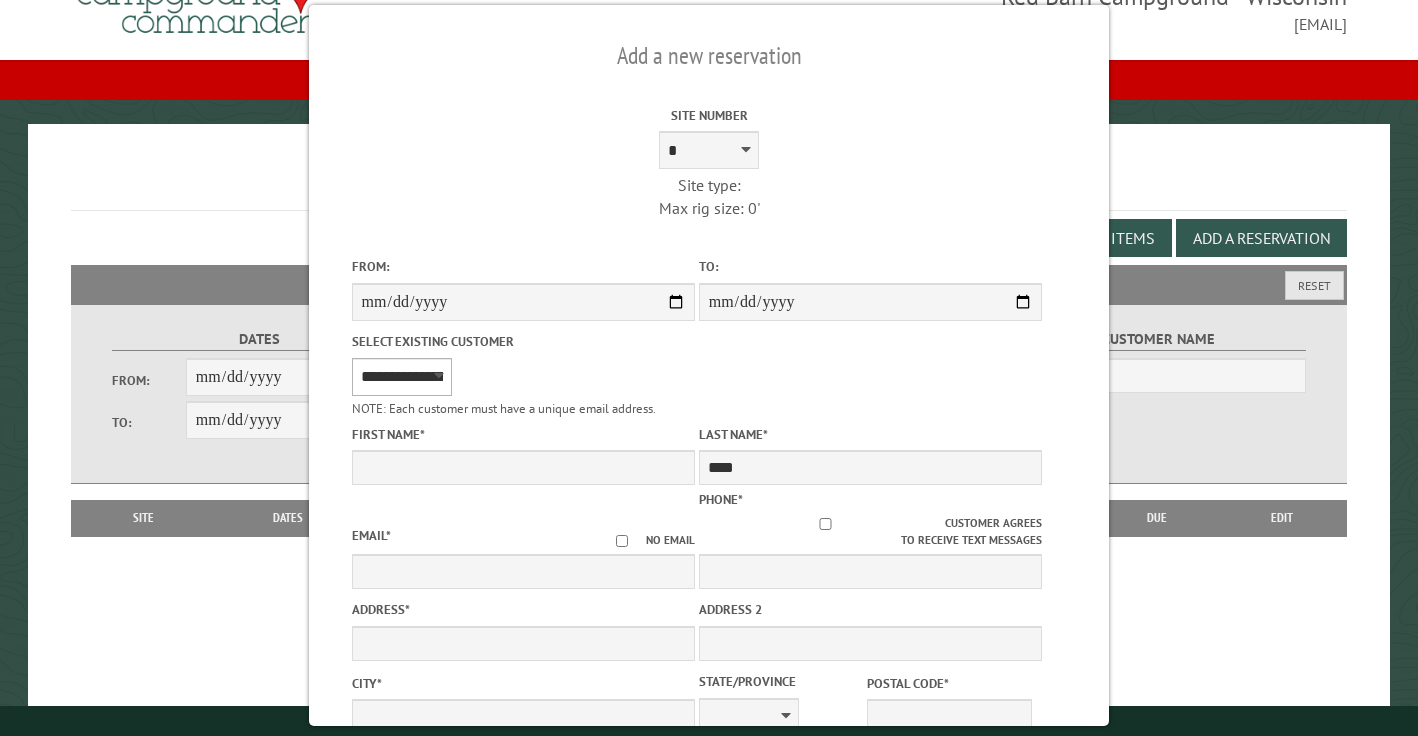 type on "******" 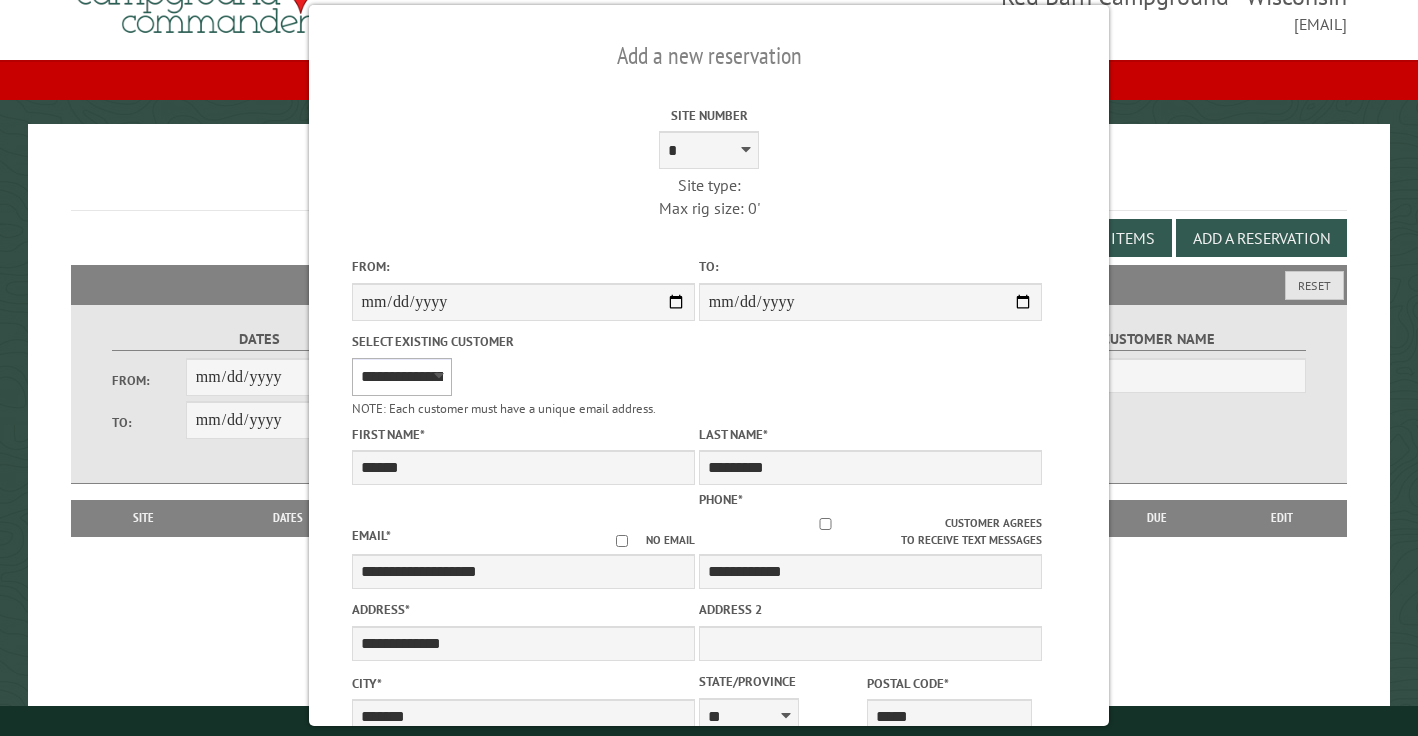 select on "*" 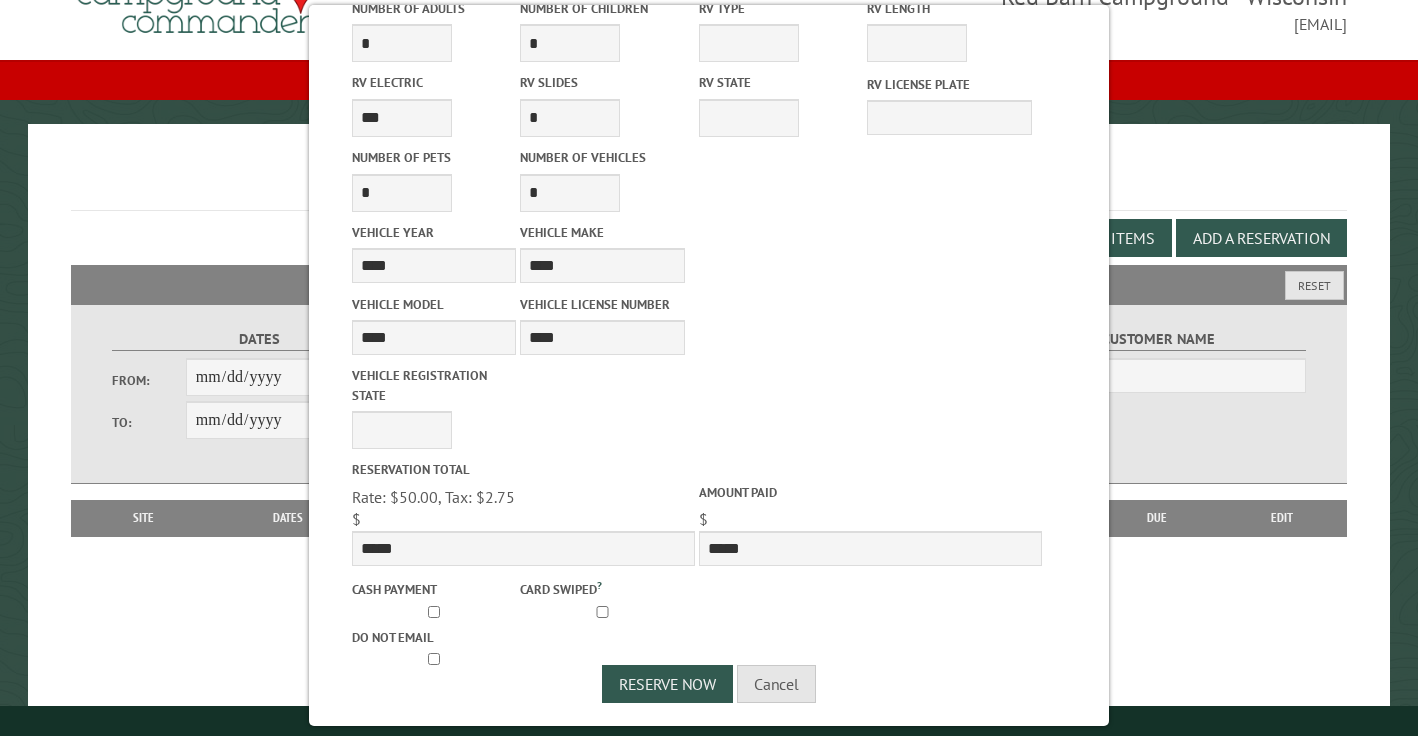 scroll, scrollTop: 821, scrollLeft: 0, axis: vertical 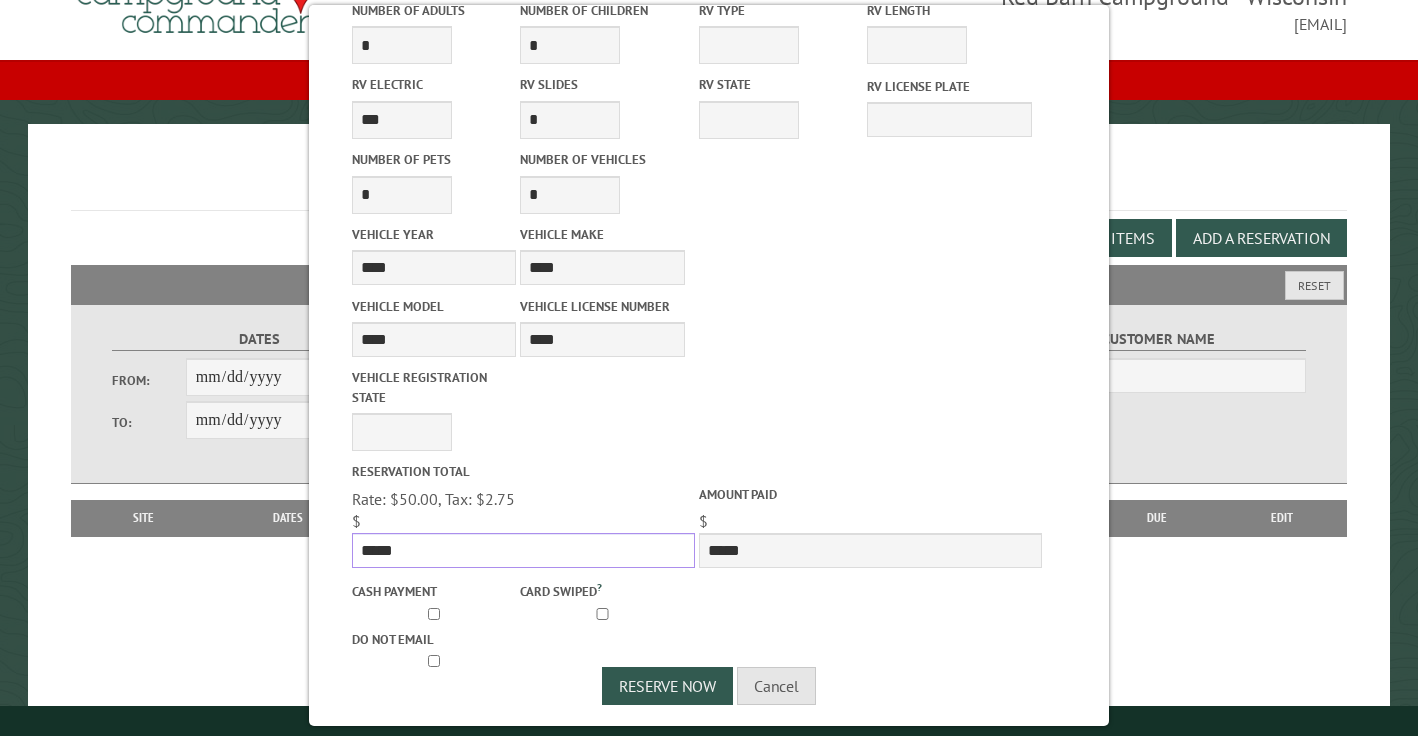 drag, startPoint x: 475, startPoint y: 538, endPoint x: -172, endPoint y: 497, distance: 648.2978 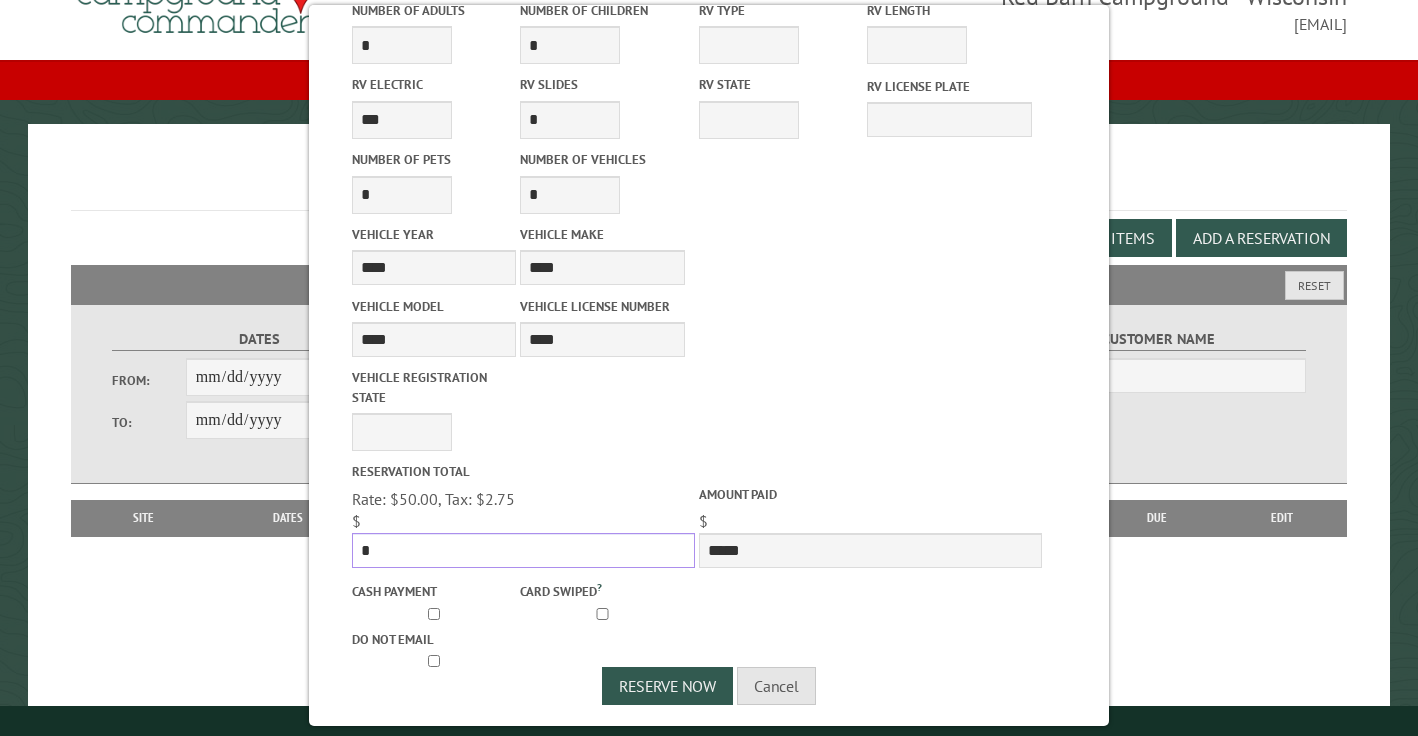 type on "*" 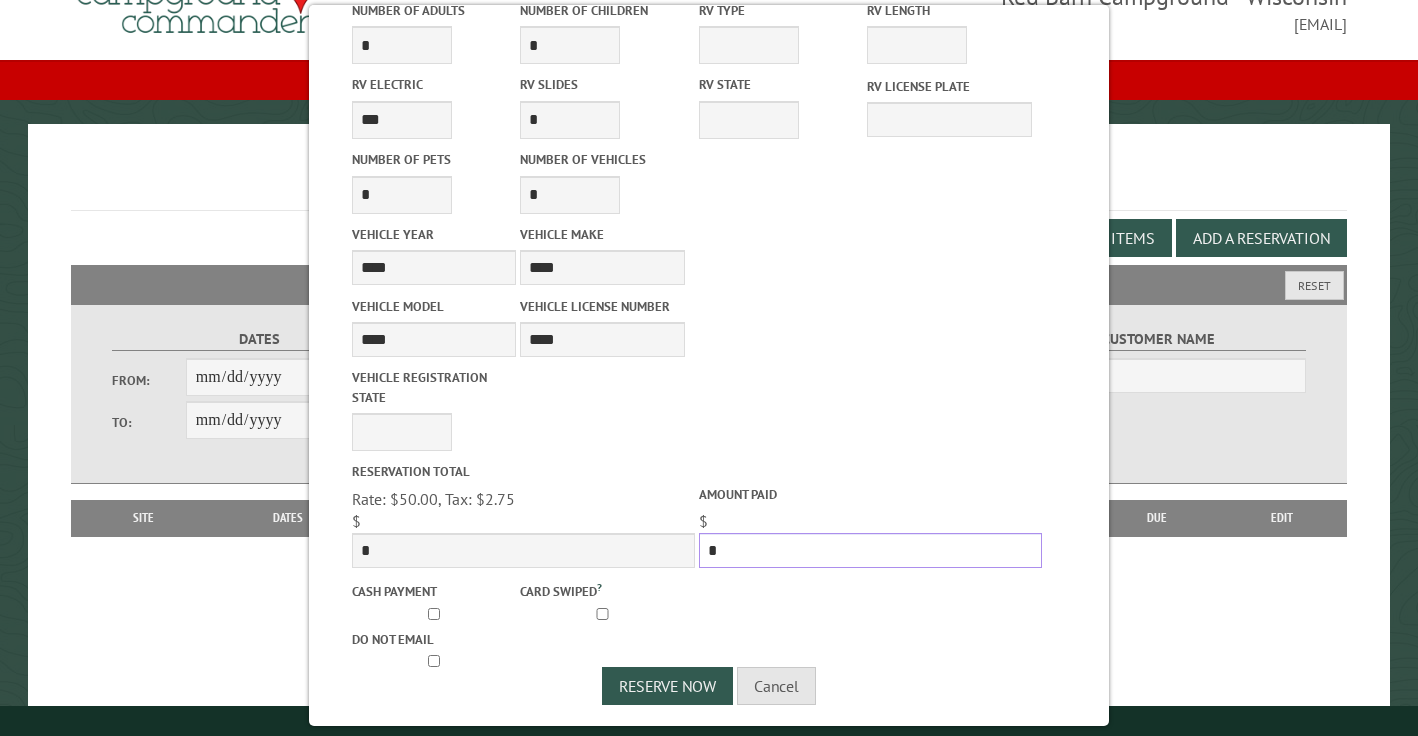 type on "*" 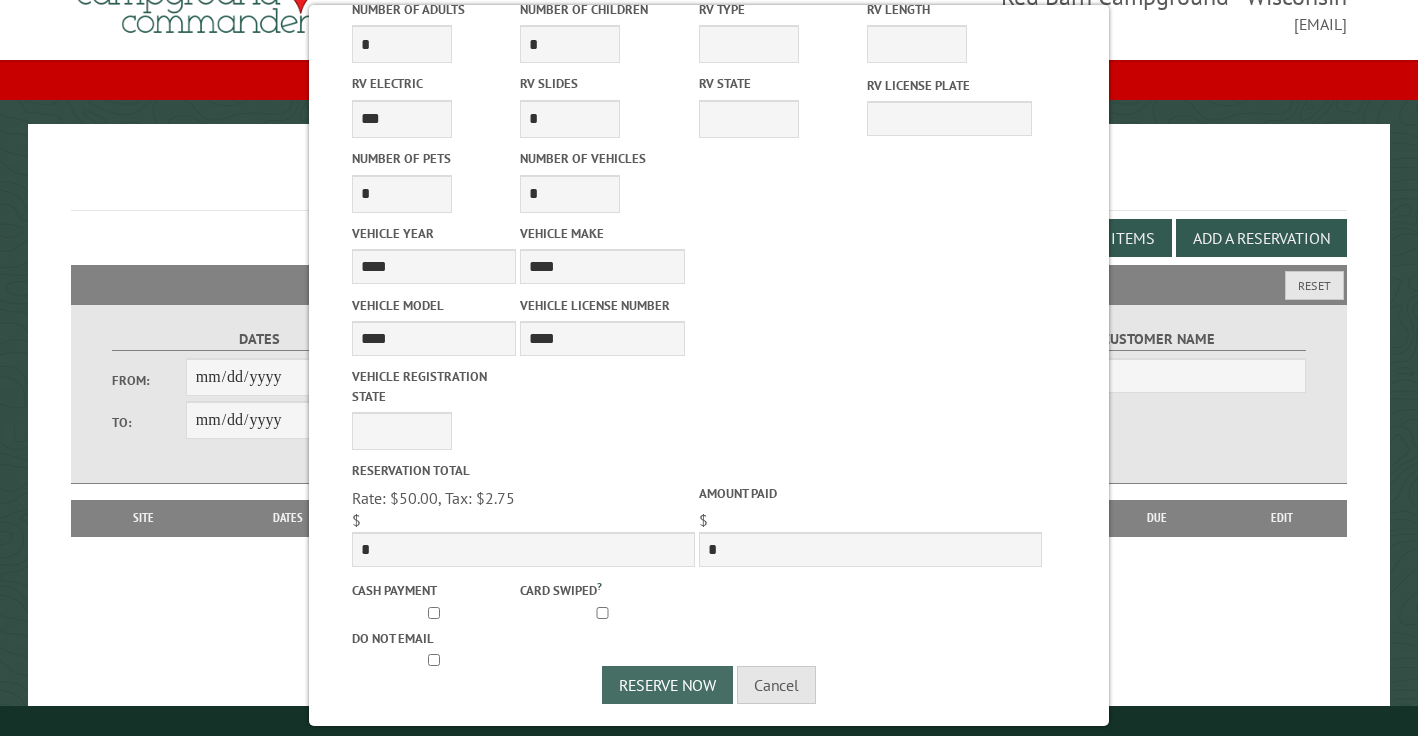 scroll, scrollTop: 821, scrollLeft: 0, axis: vertical 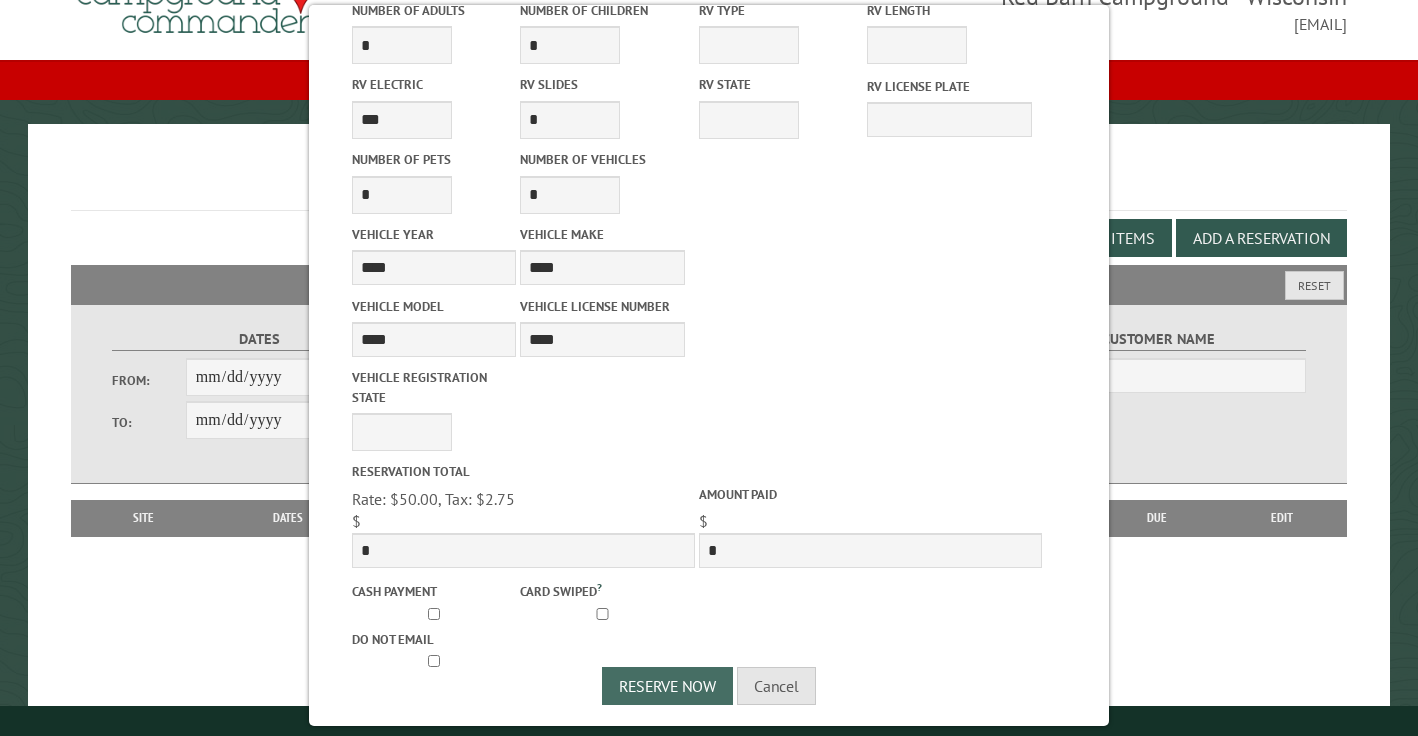 click on "Reserve Now" at bounding box center (667, 686) 